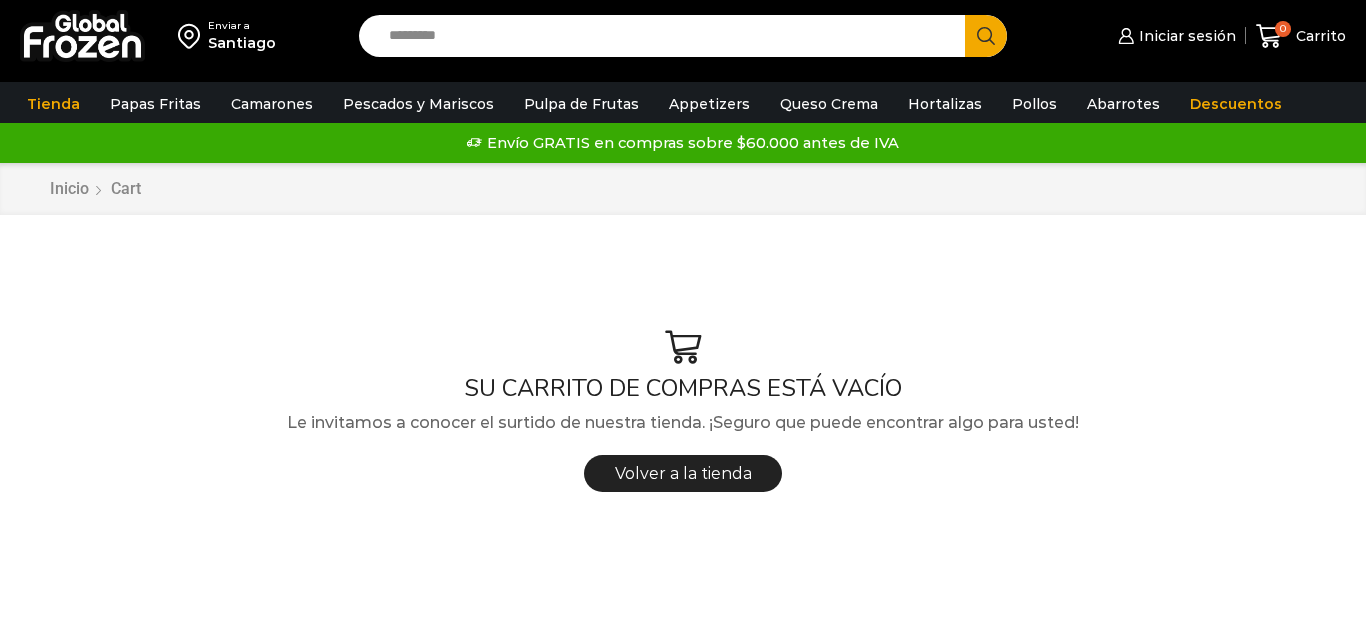 scroll, scrollTop: 0, scrollLeft: 0, axis: both 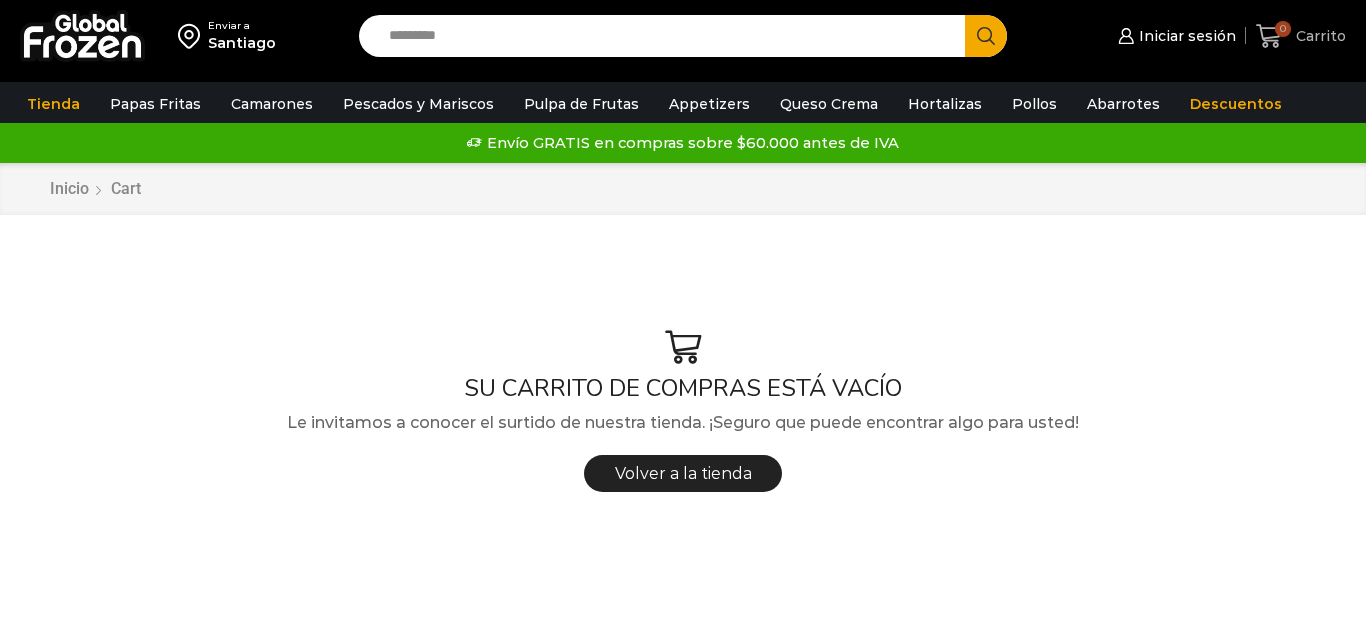 click on "0
Carrito" at bounding box center [1301, 36] 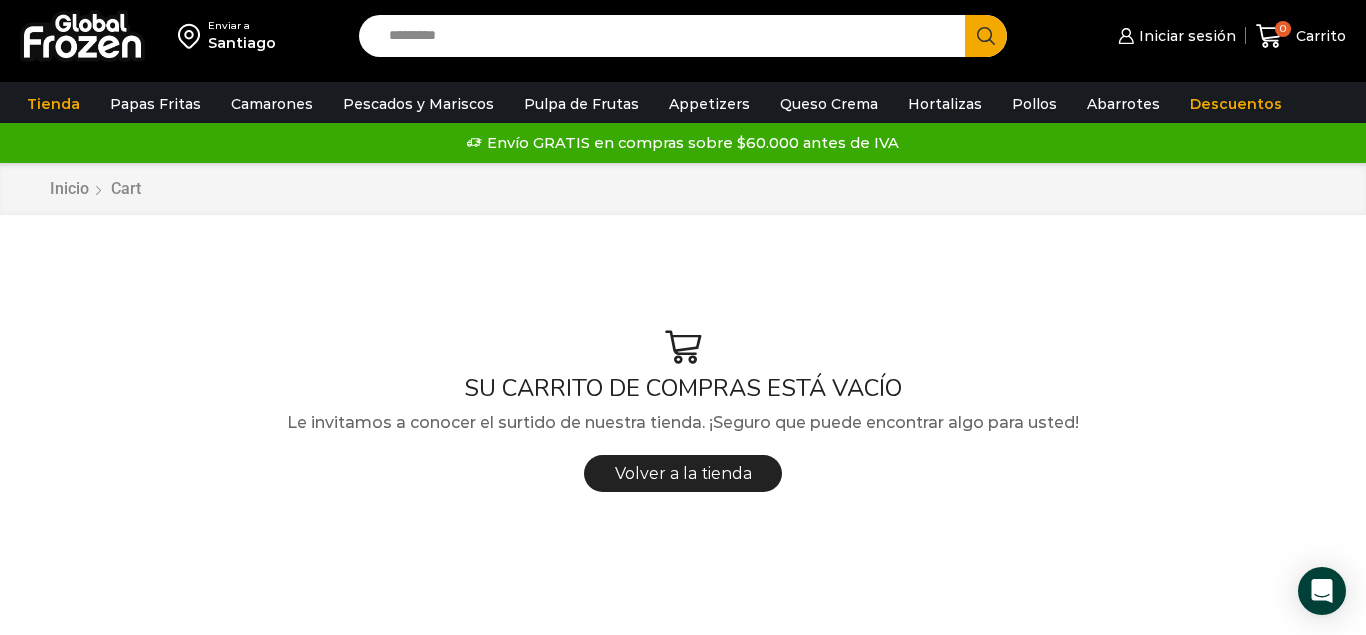 click on "Search input" at bounding box center (667, 36) 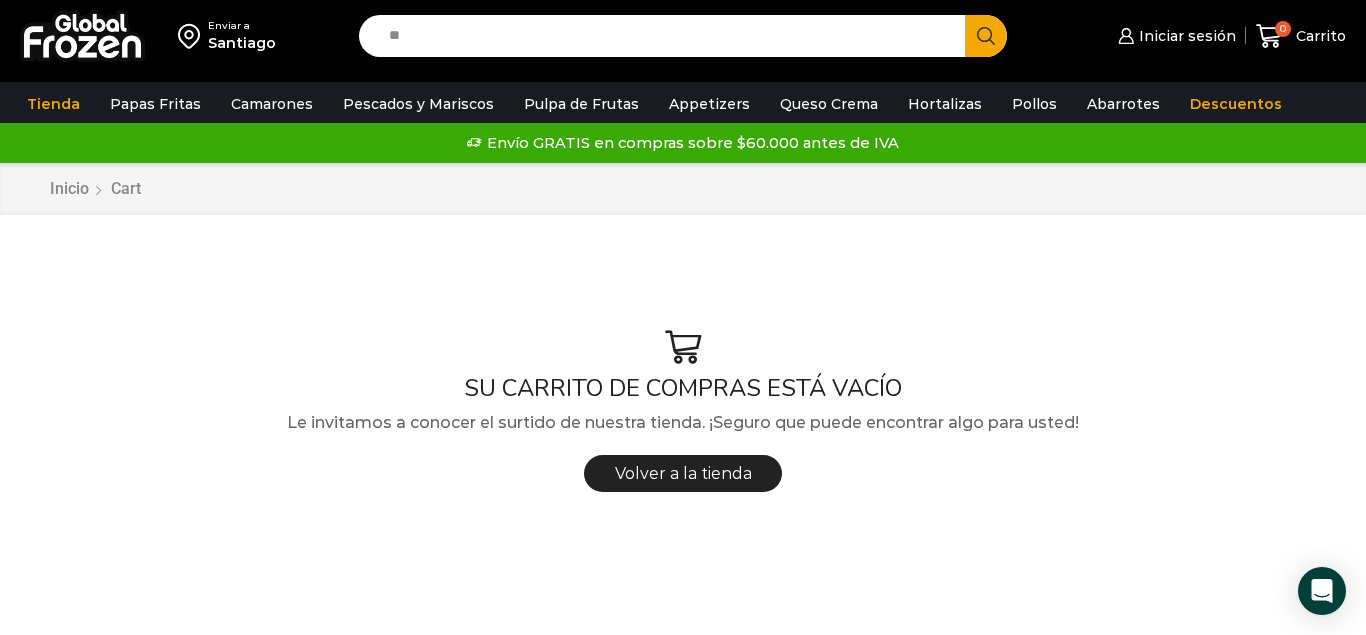 type on "**" 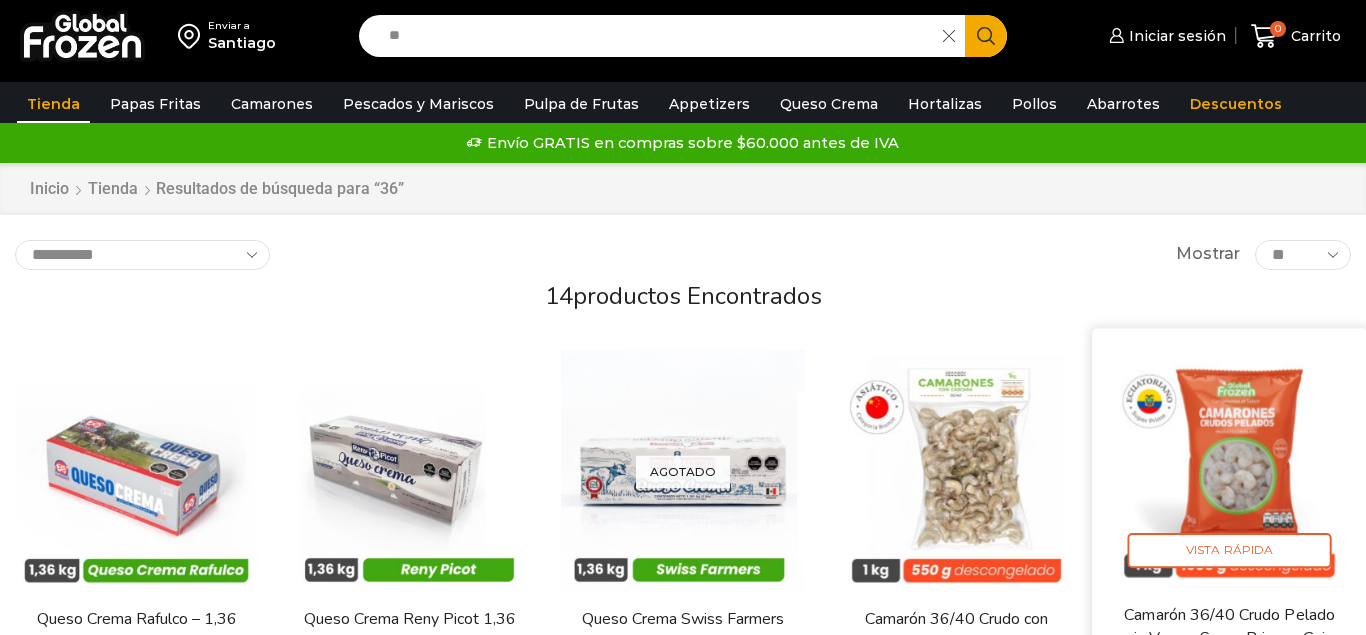 scroll, scrollTop: 0, scrollLeft: 0, axis: both 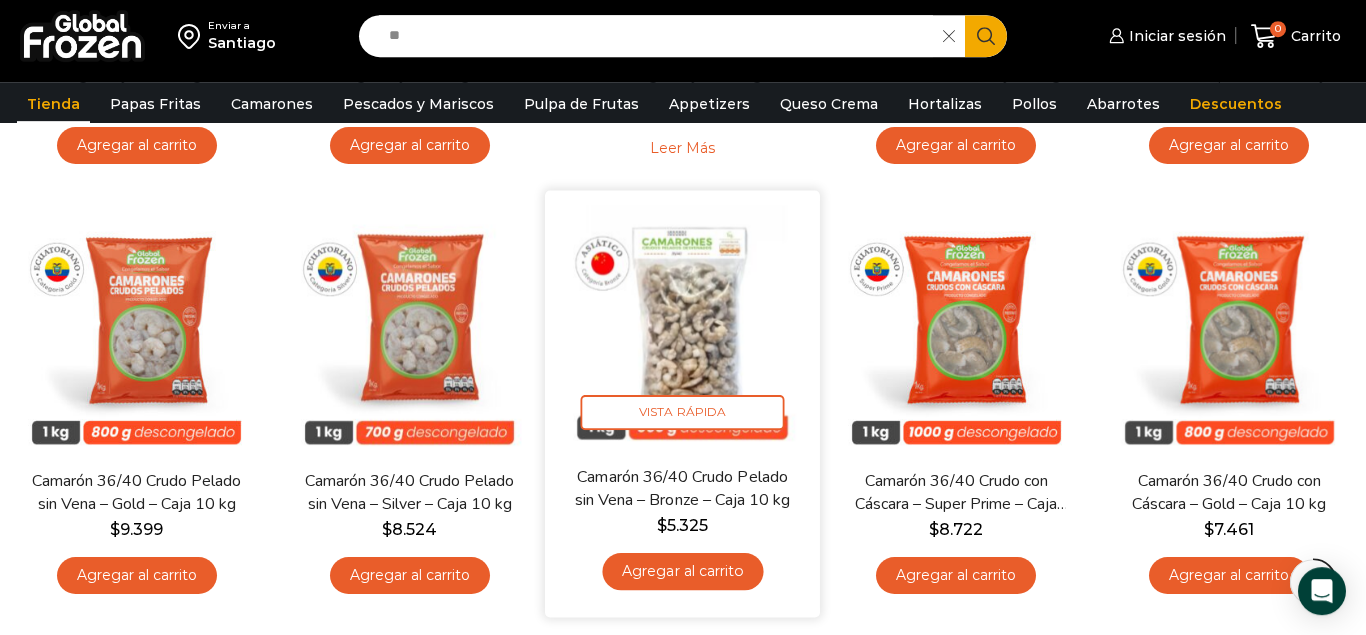 click on "Camarón 36/40 Crudo Pelado sin Vena – Bronze – Caja 10 kg" at bounding box center (683, 488) 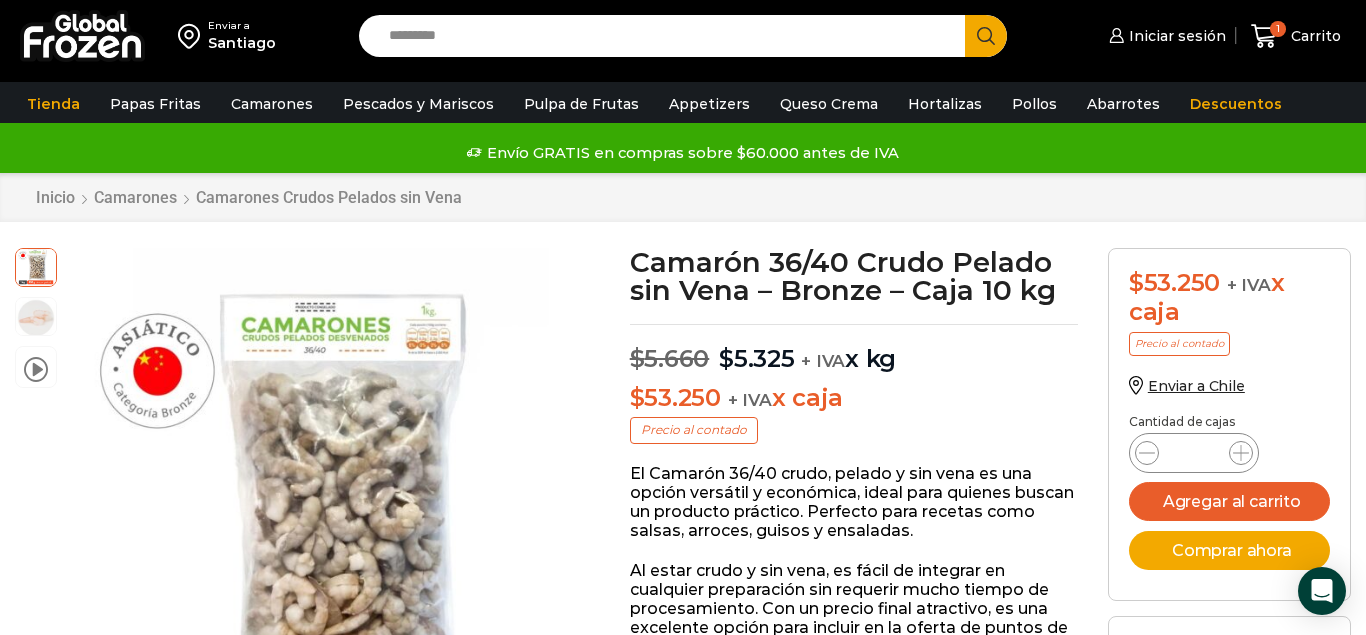 click 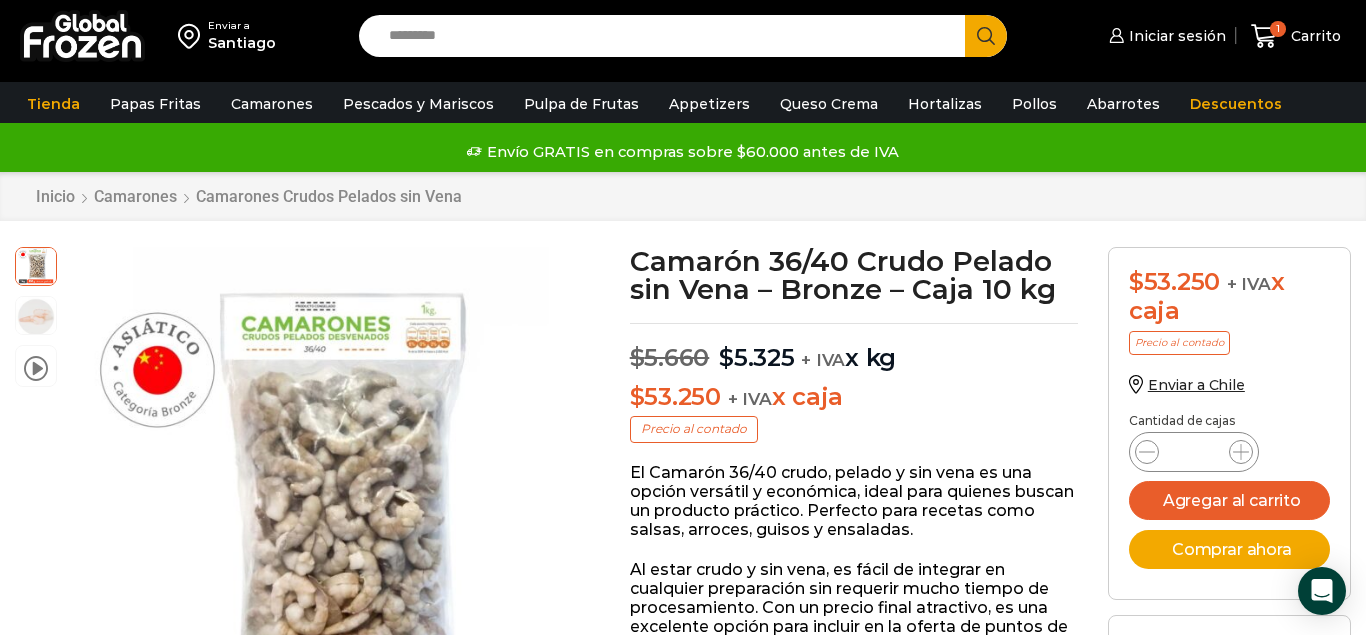 click 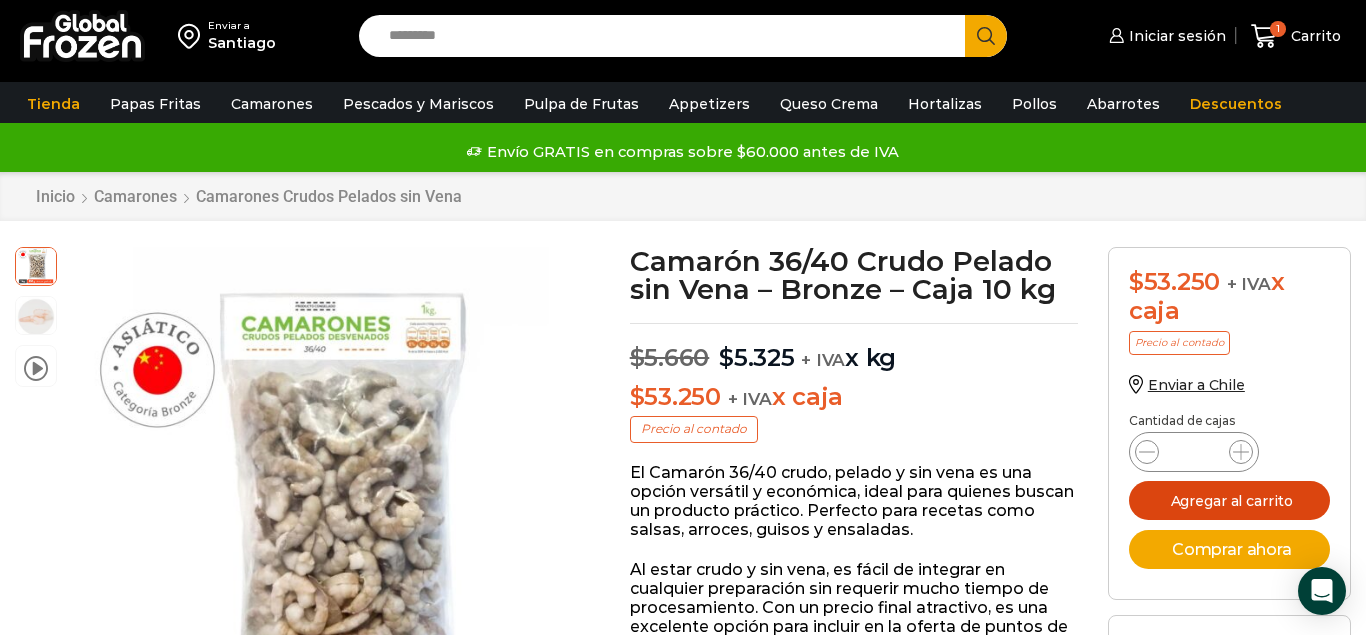 click on "Agregar al carrito" at bounding box center [1229, 500] 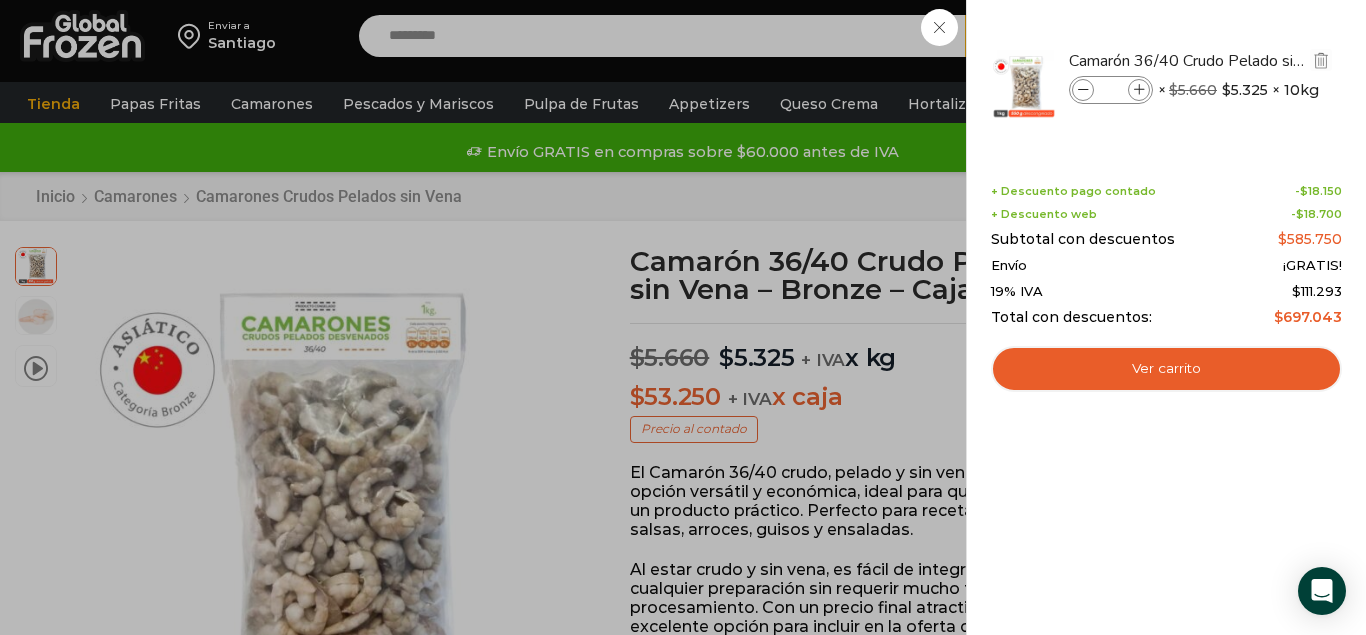 click at bounding box center [1139, 90] 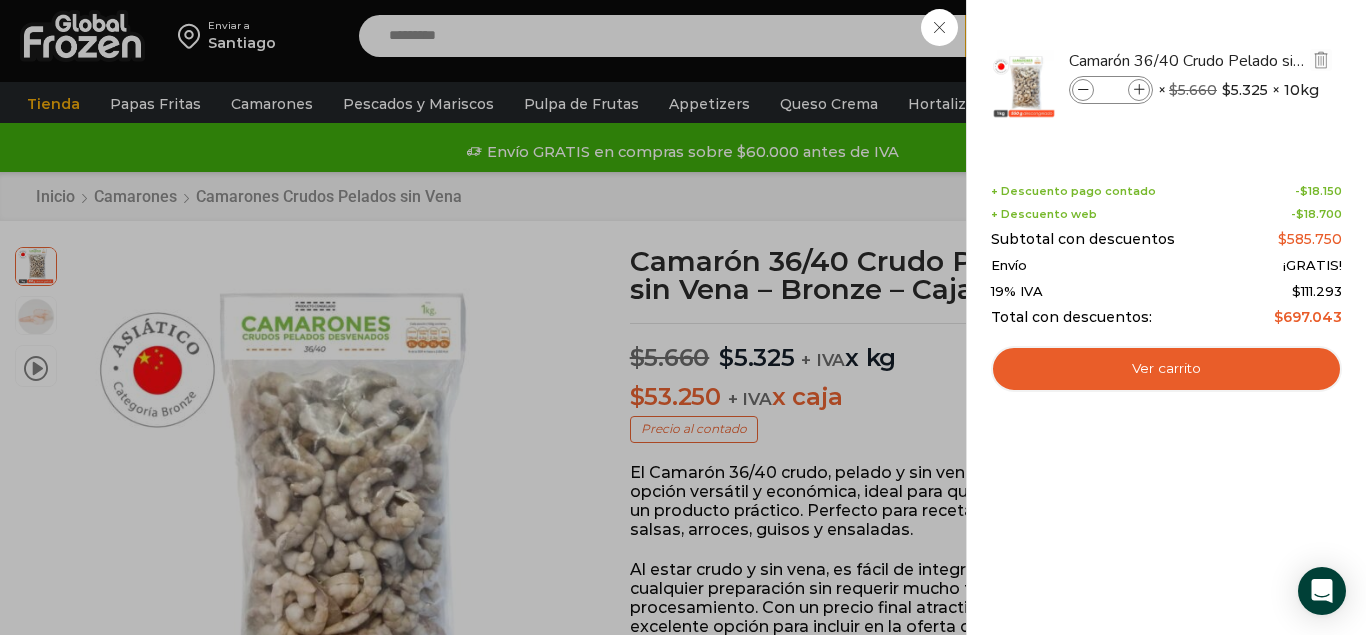click at bounding box center (1139, 90) 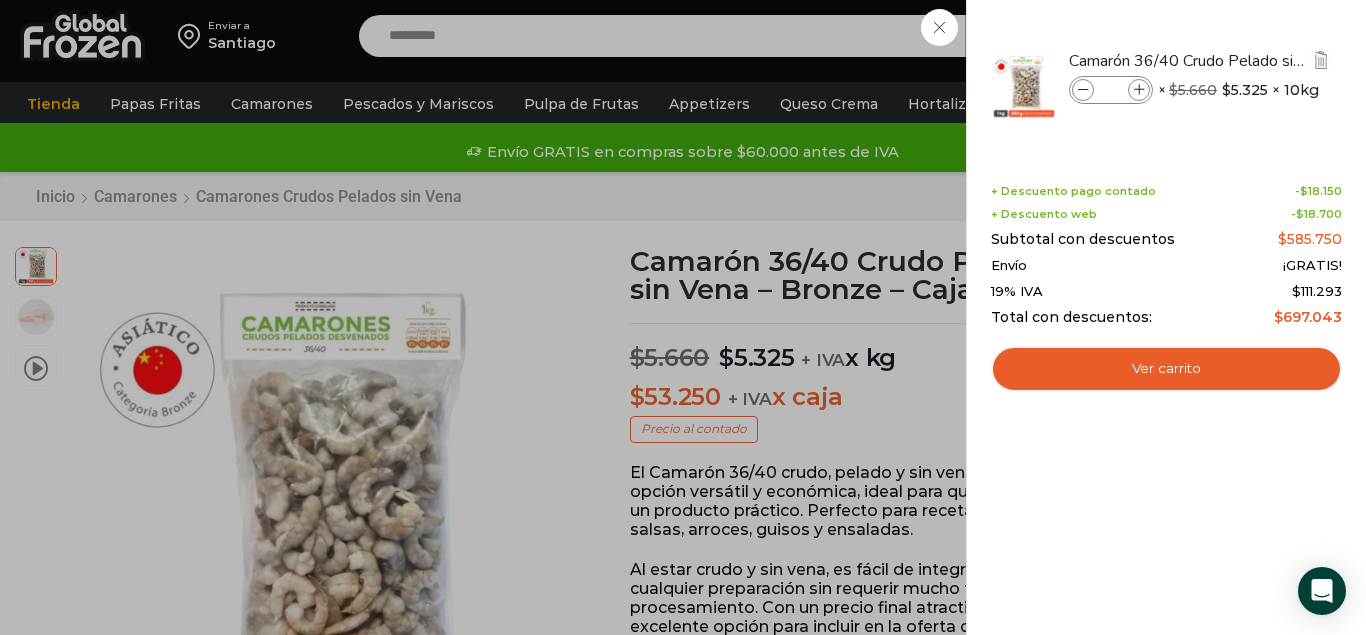 click at bounding box center [1139, 90] 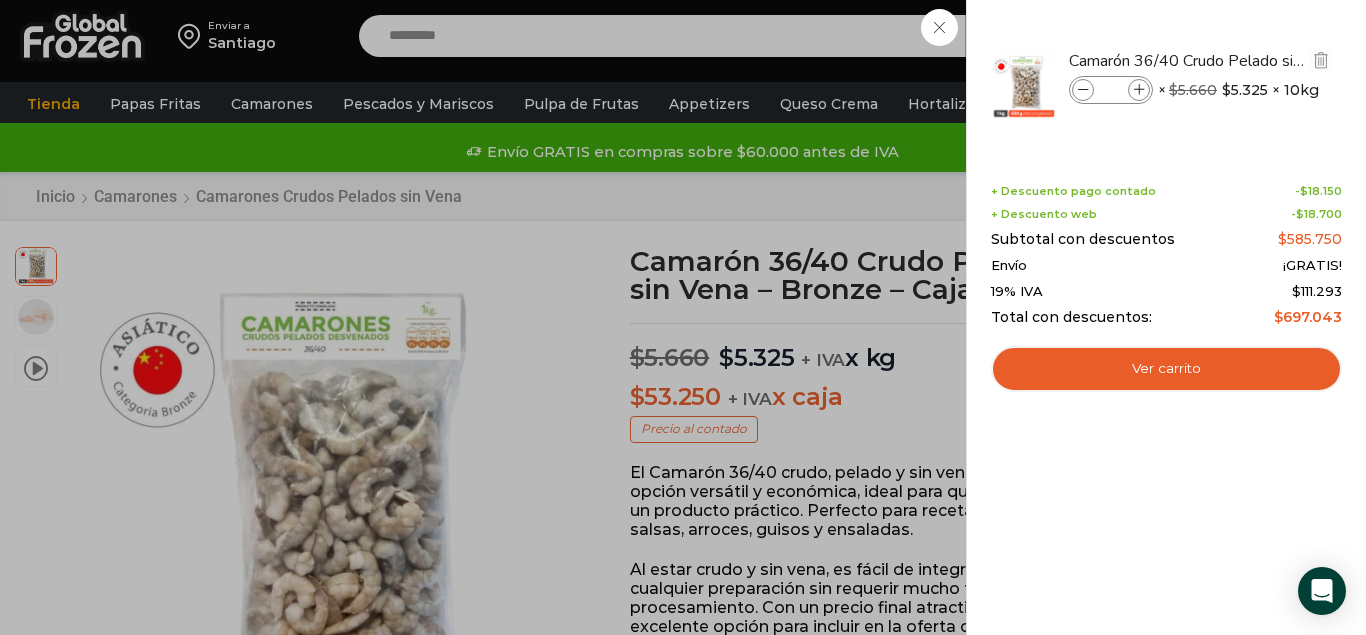 click at bounding box center (1139, 90) 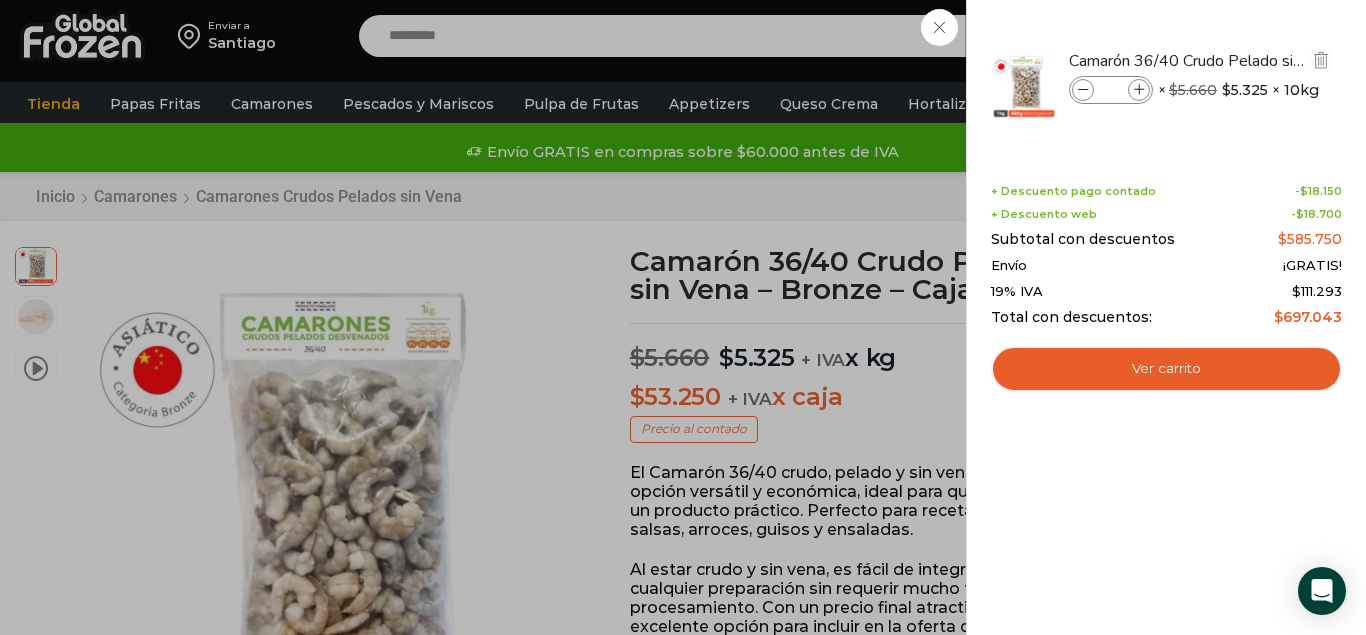 type on "**" 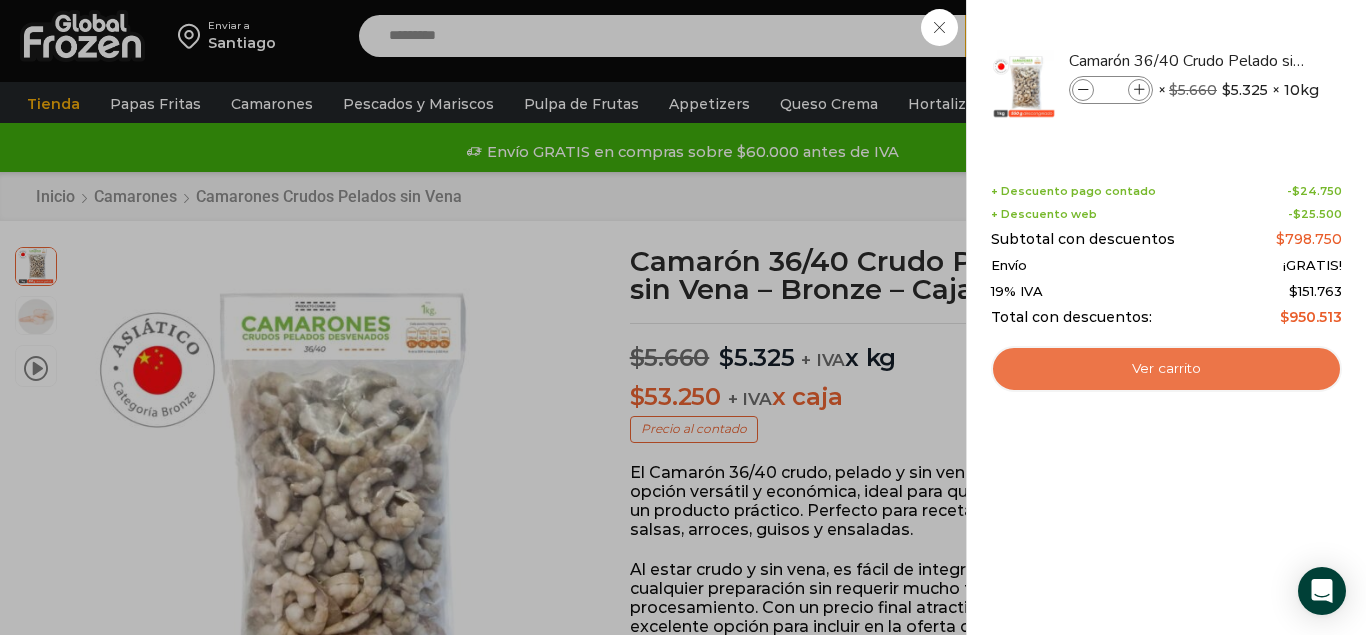 click on "Ver carrito" at bounding box center (1166, 369) 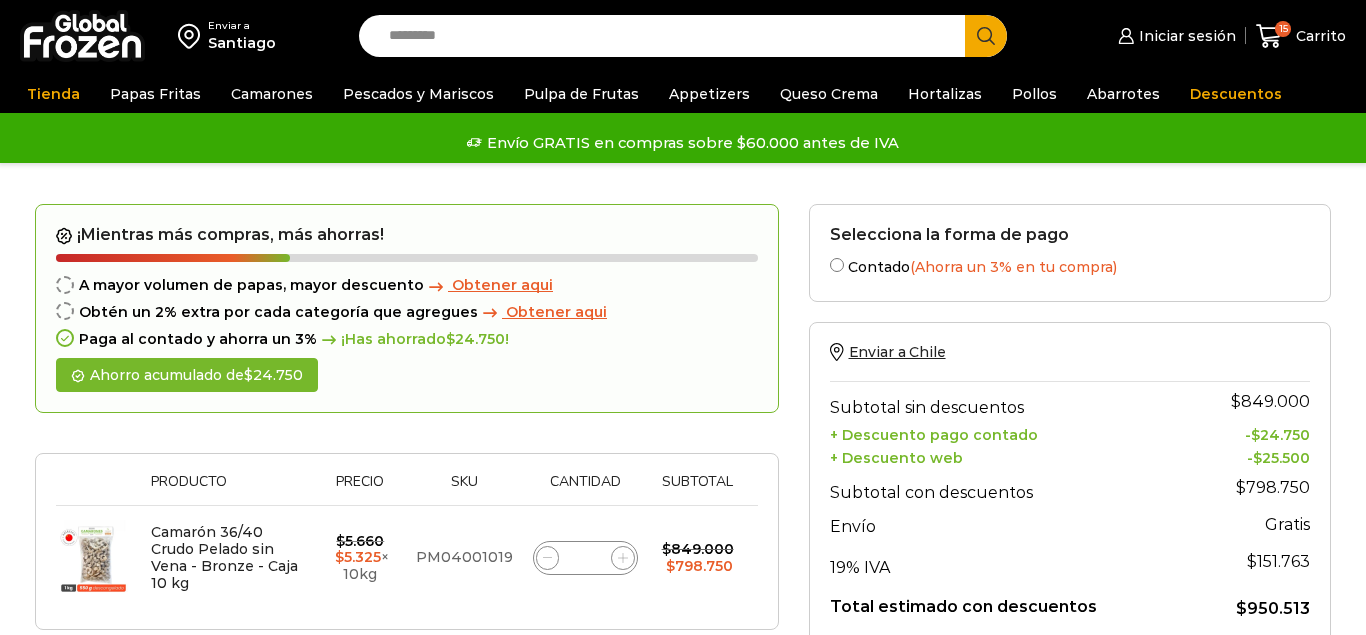 scroll, scrollTop: 0, scrollLeft: 0, axis: both 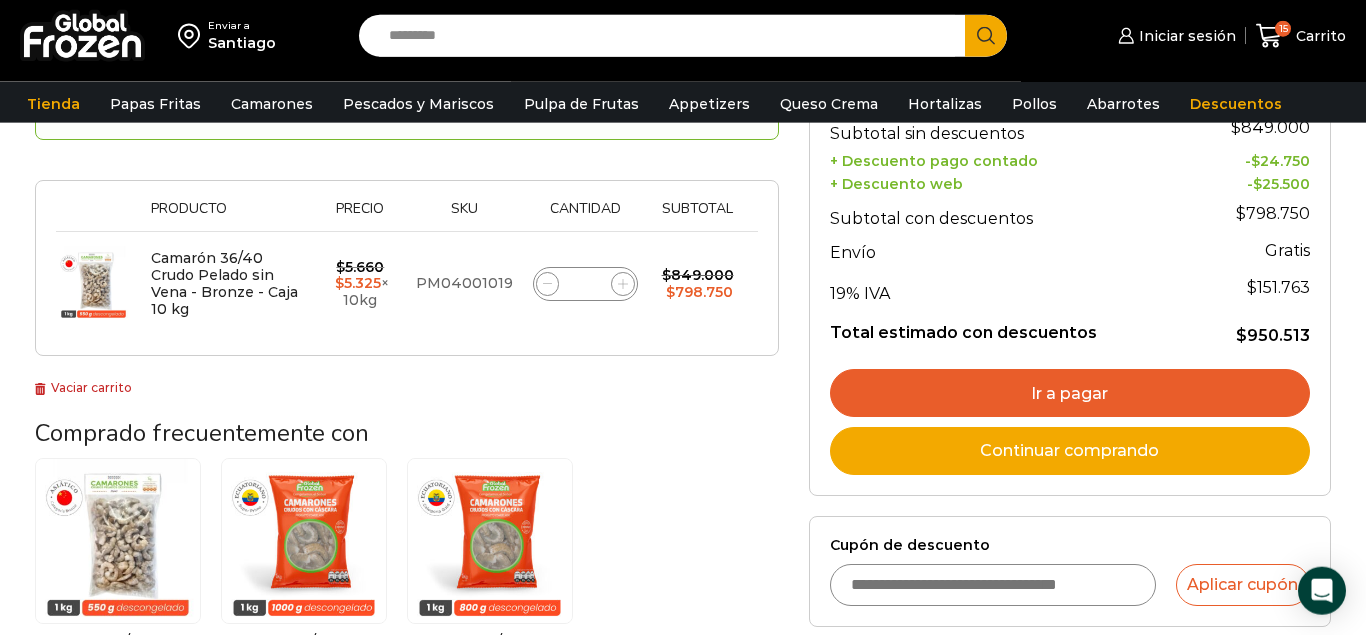 click on "Cupón de descuento" at bounding box center [993, 585] 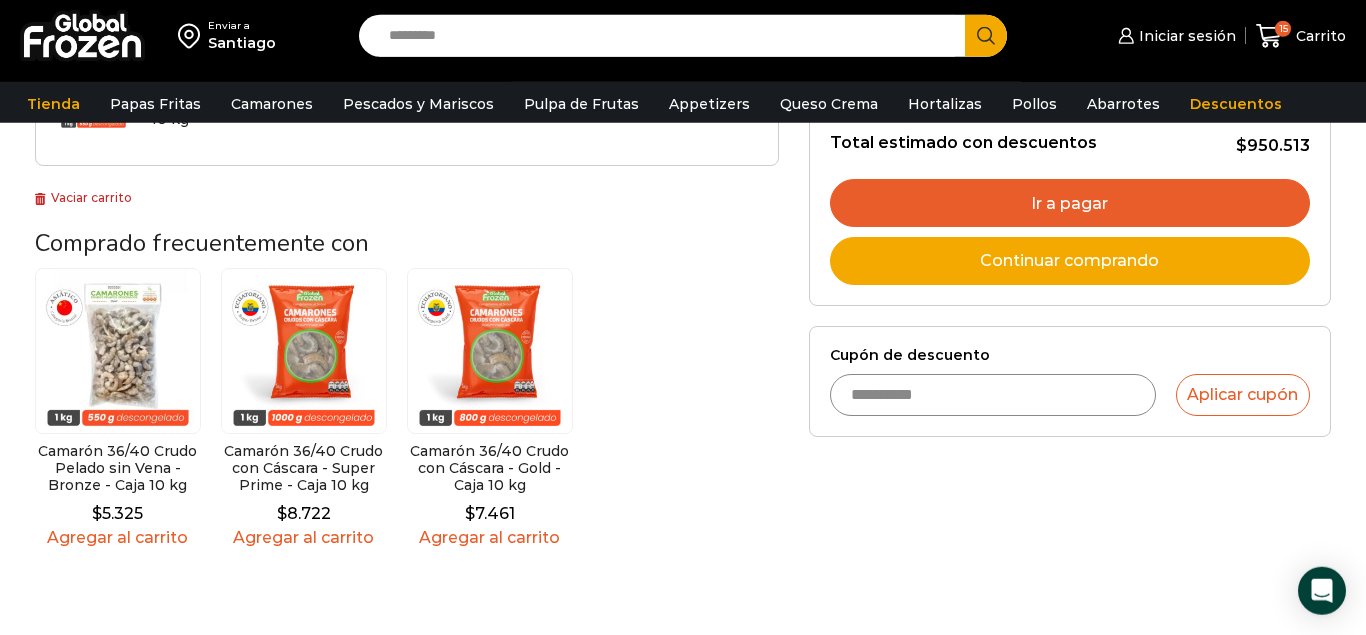 scroll, scrollTop: 523, scrollLeft: 0, axis: vertical 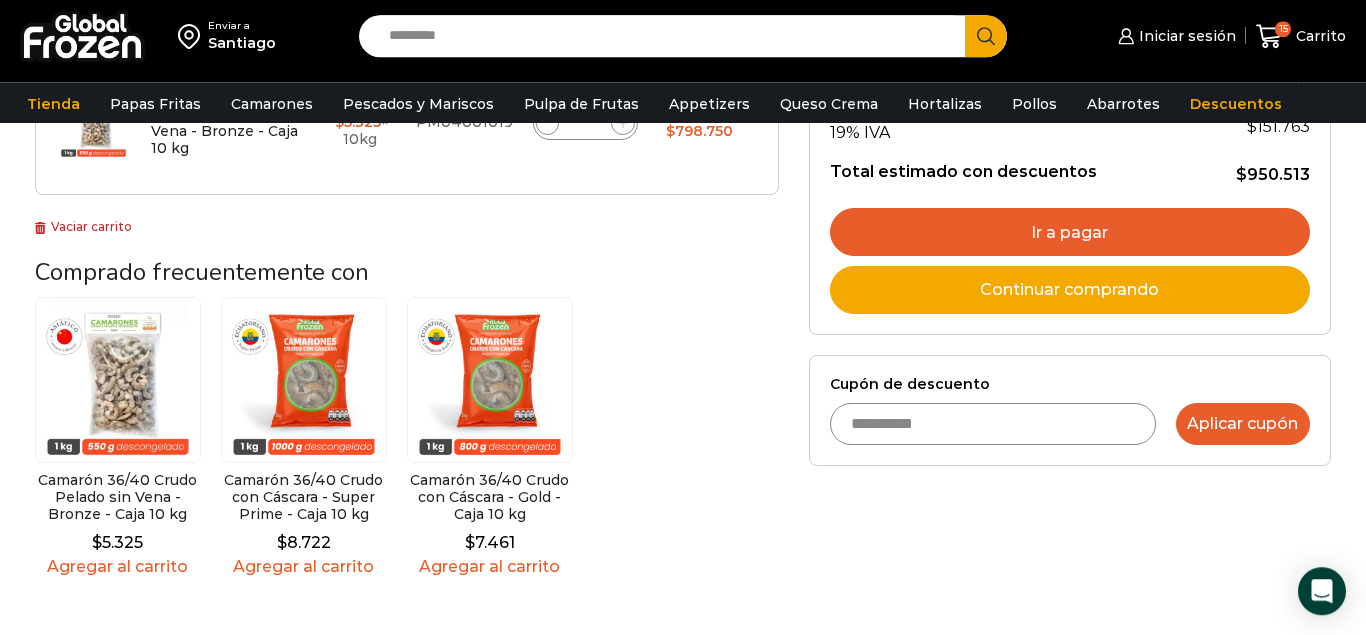 type on "**********" 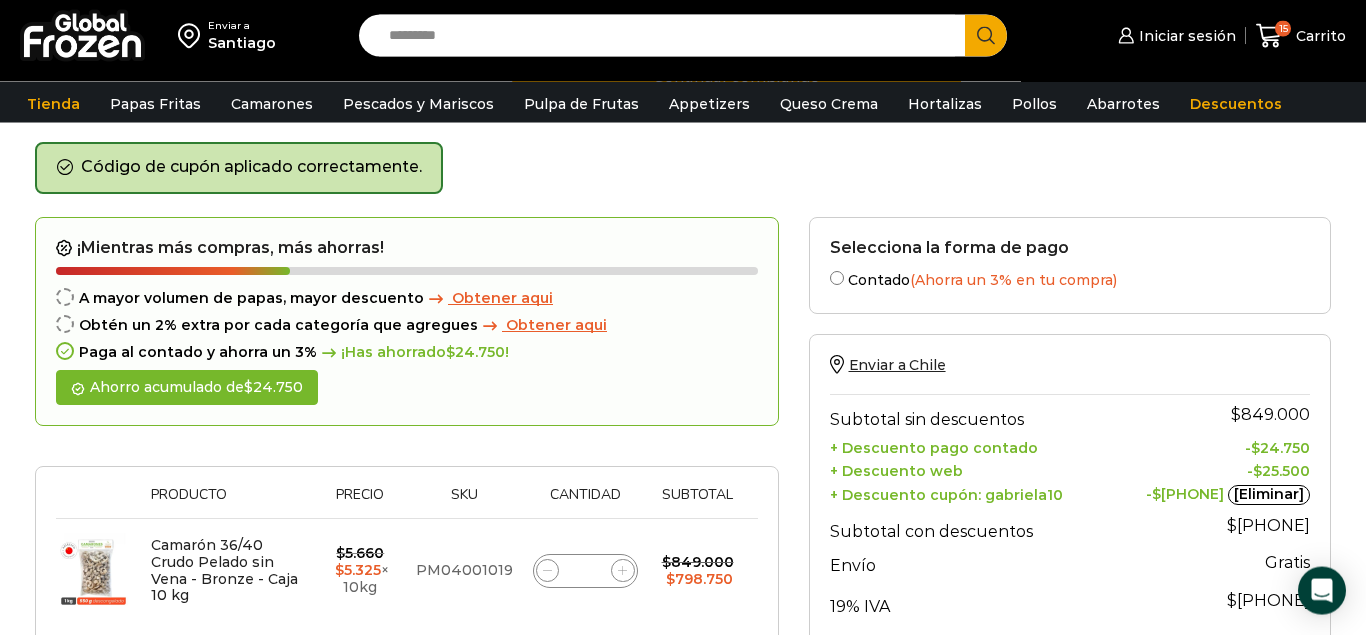 scroll, scrollTop: 74, scrollLeft: 0, axis: vertical 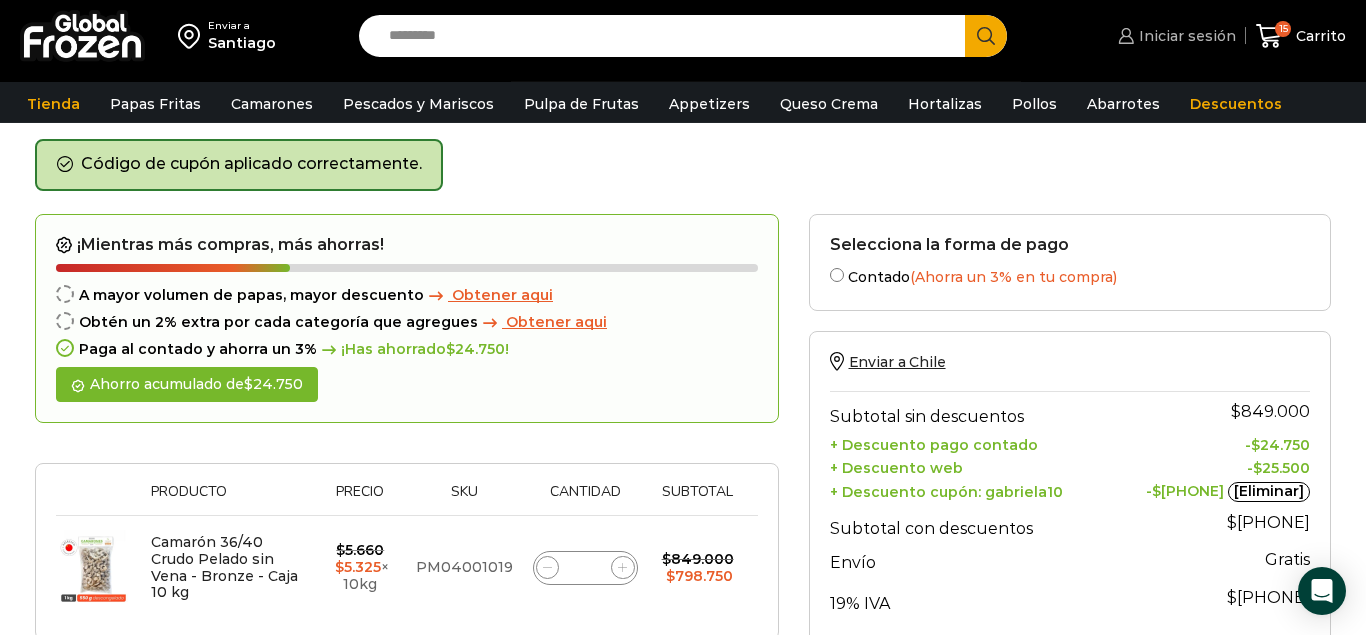 click on "Iniciar sesión" at bounding box center (1185, 36) 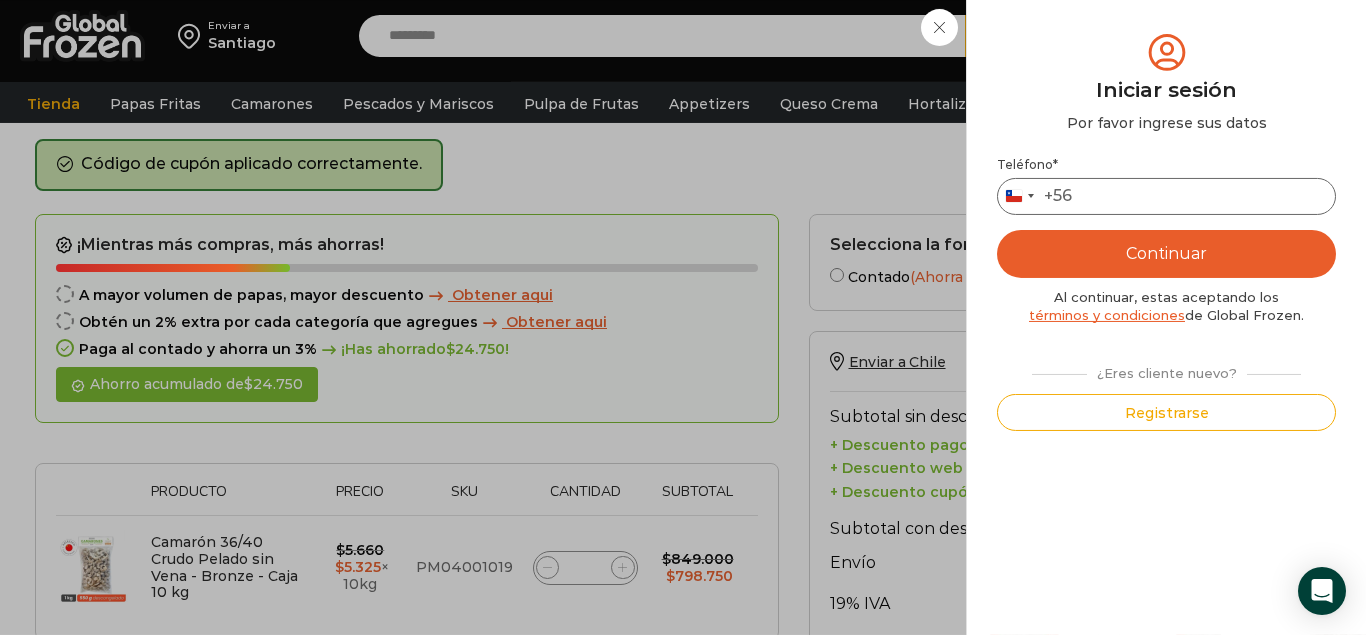 click on "Teléfono
*" at bounding box center (1166, 196) 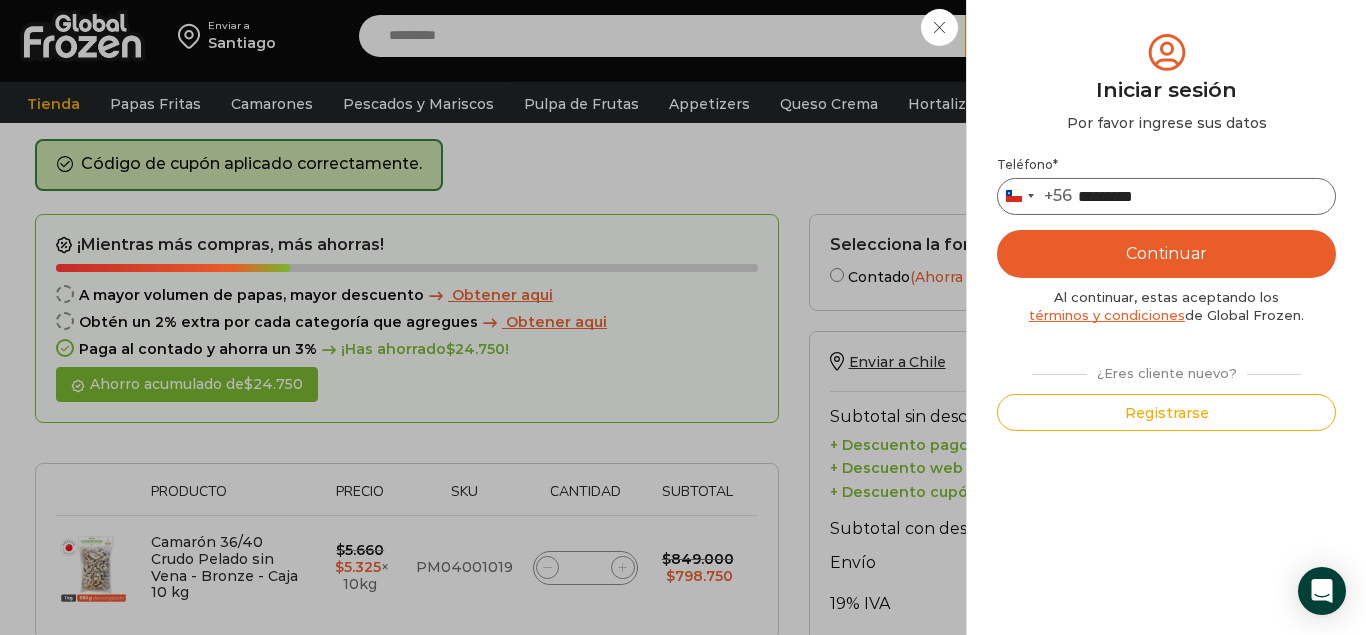 type on "*********" 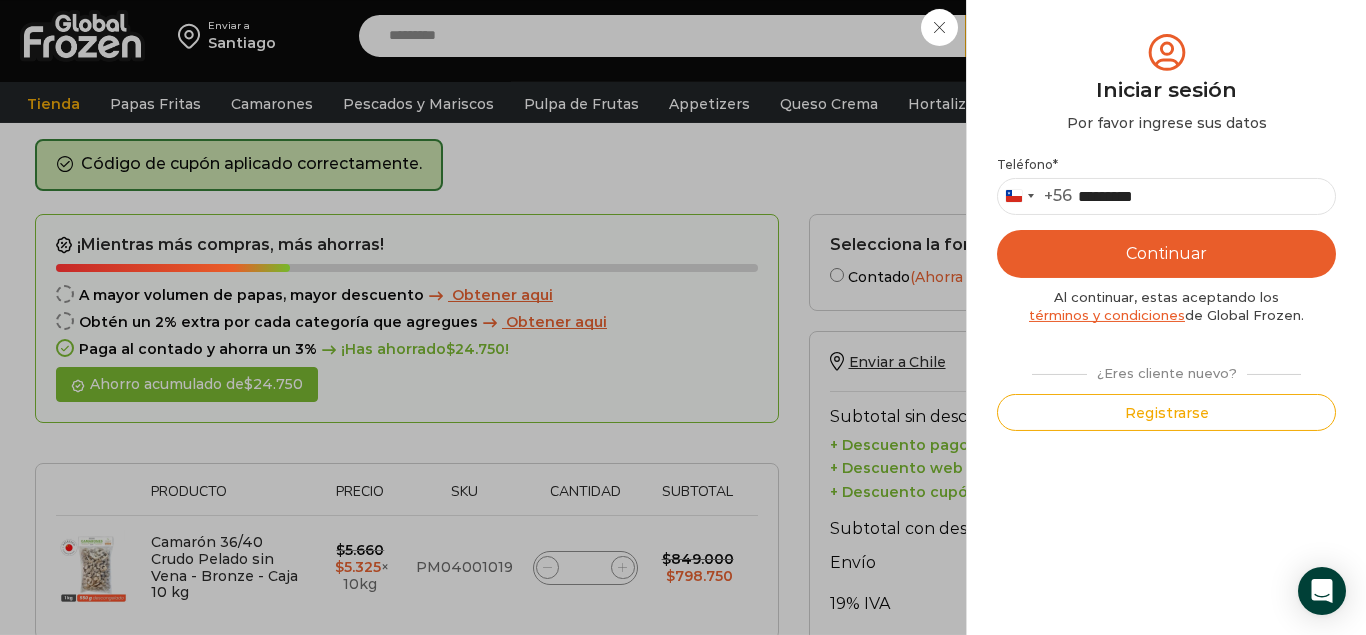 click on "Continuar" at bounding box center [1166, 254] 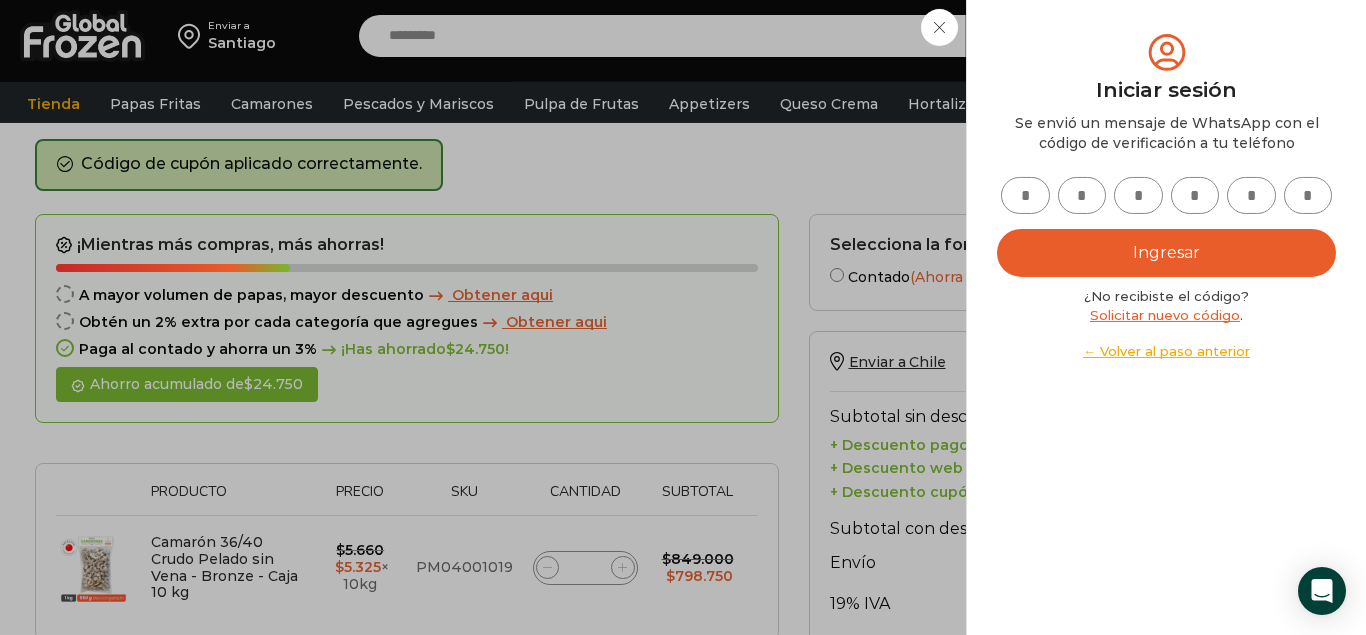 click on "Solicitar nuevo código" at bounding box center [1165, 315] 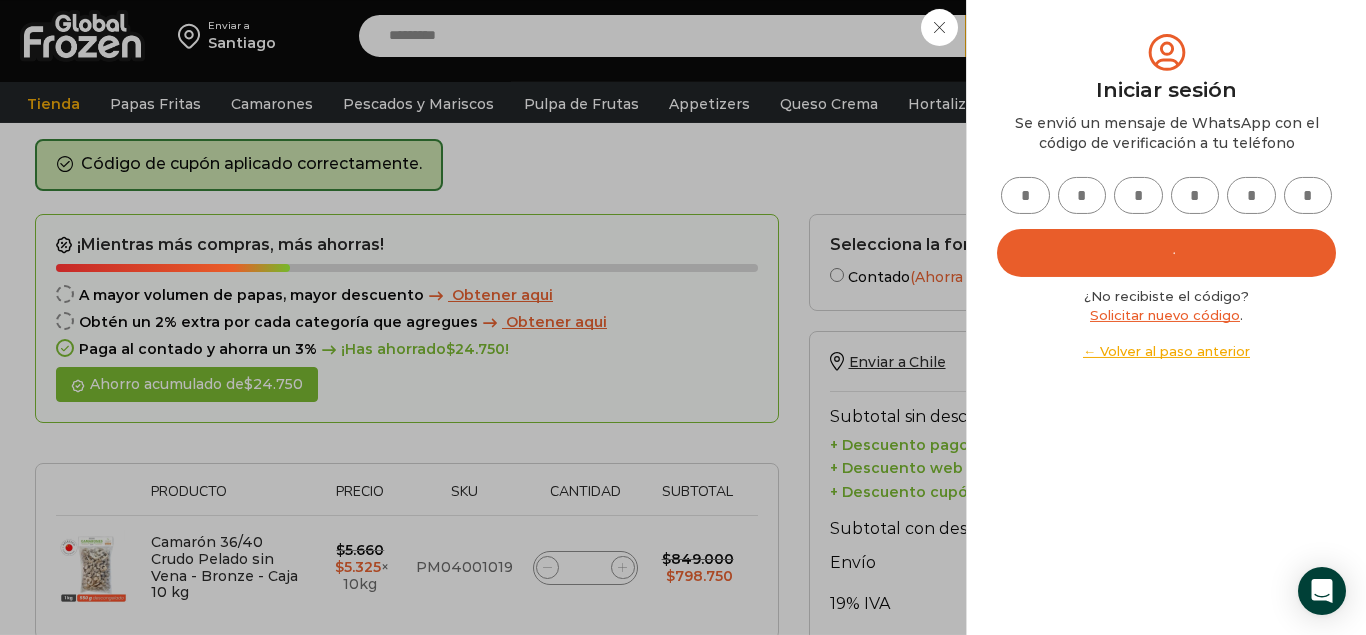scroll, scrollTop: 0, scrollLeft: 0, axis: both 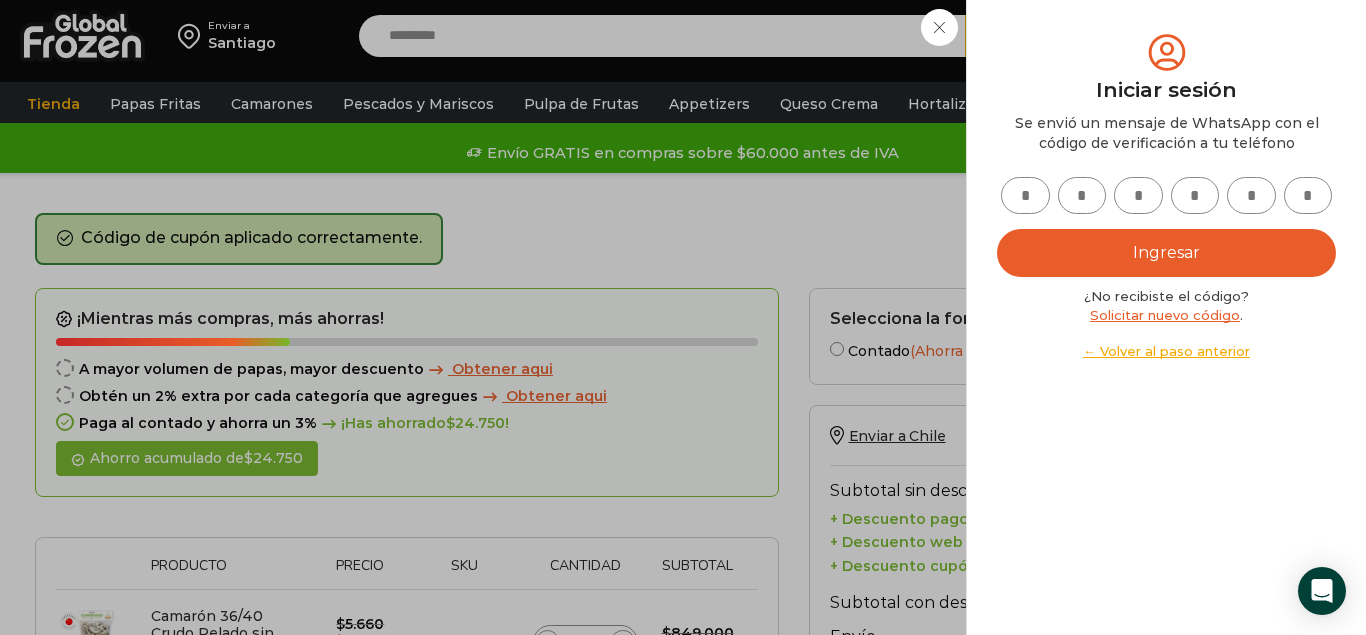 click at bounding box center (1025, 195) 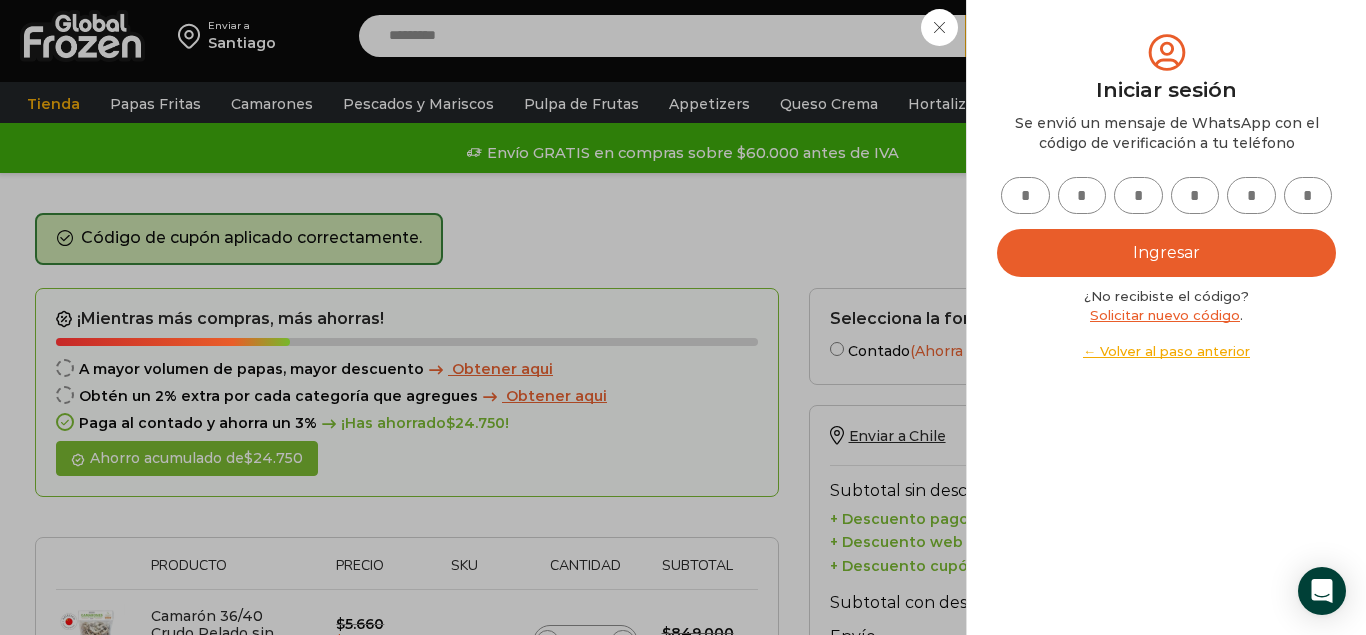 type on "*" 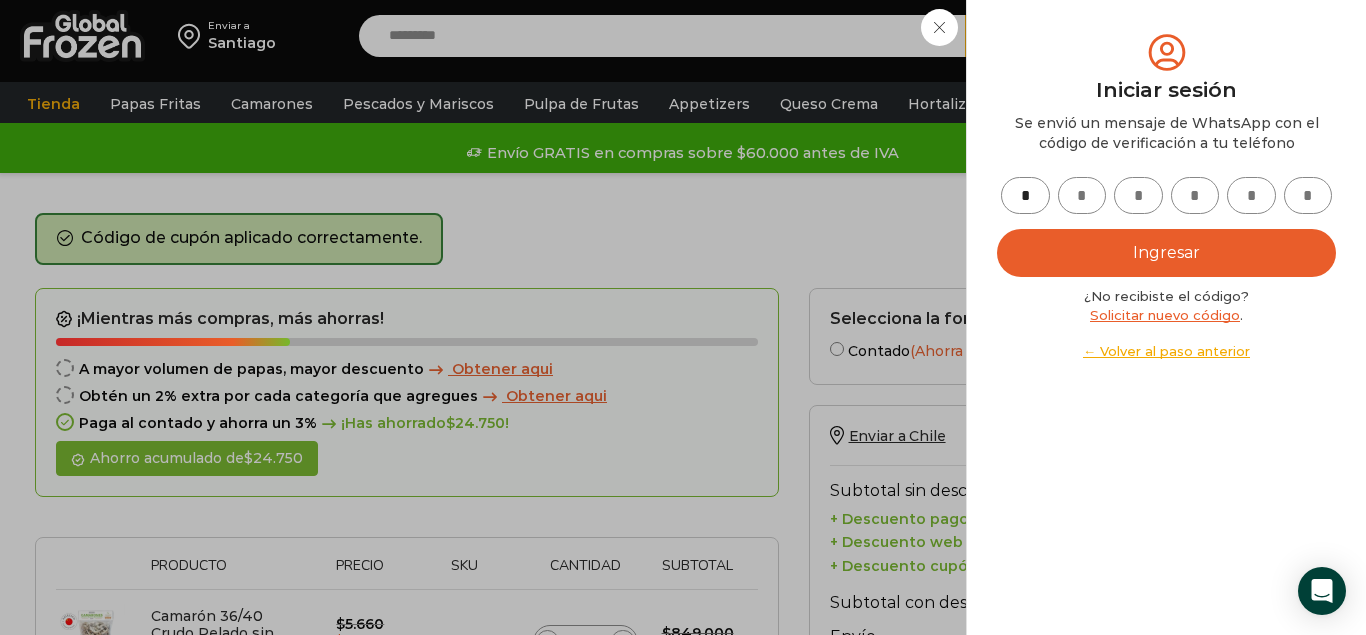 type on "*" 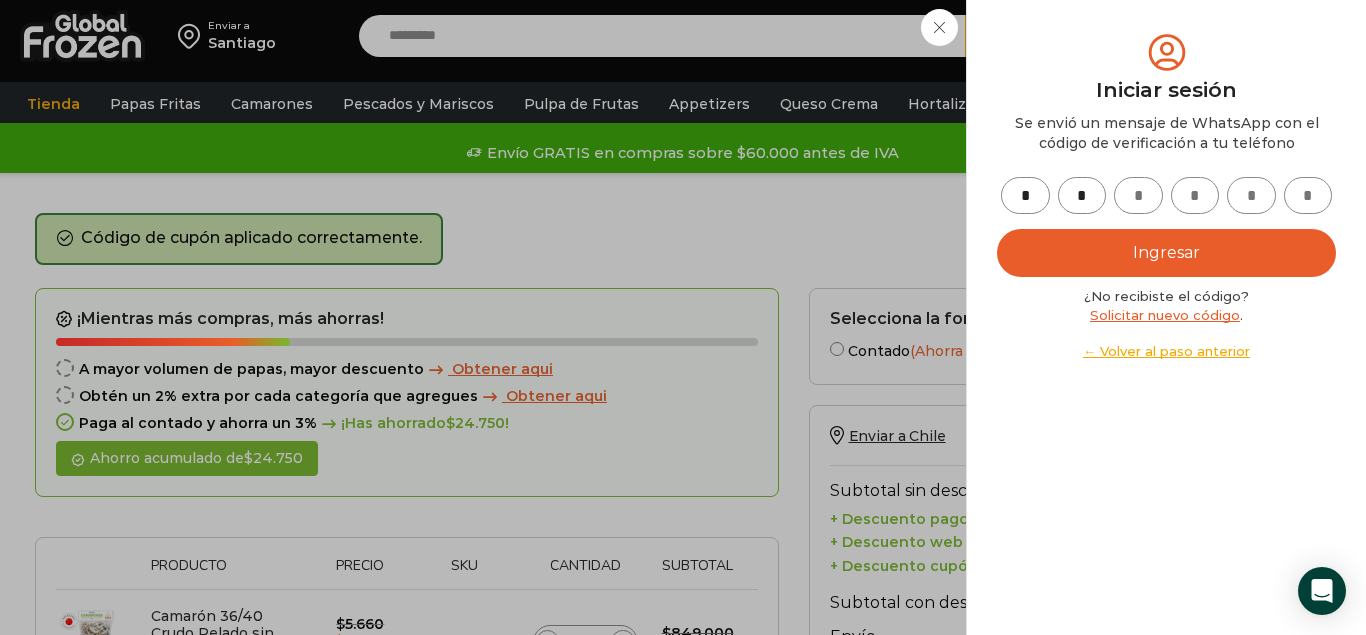 type on "*" 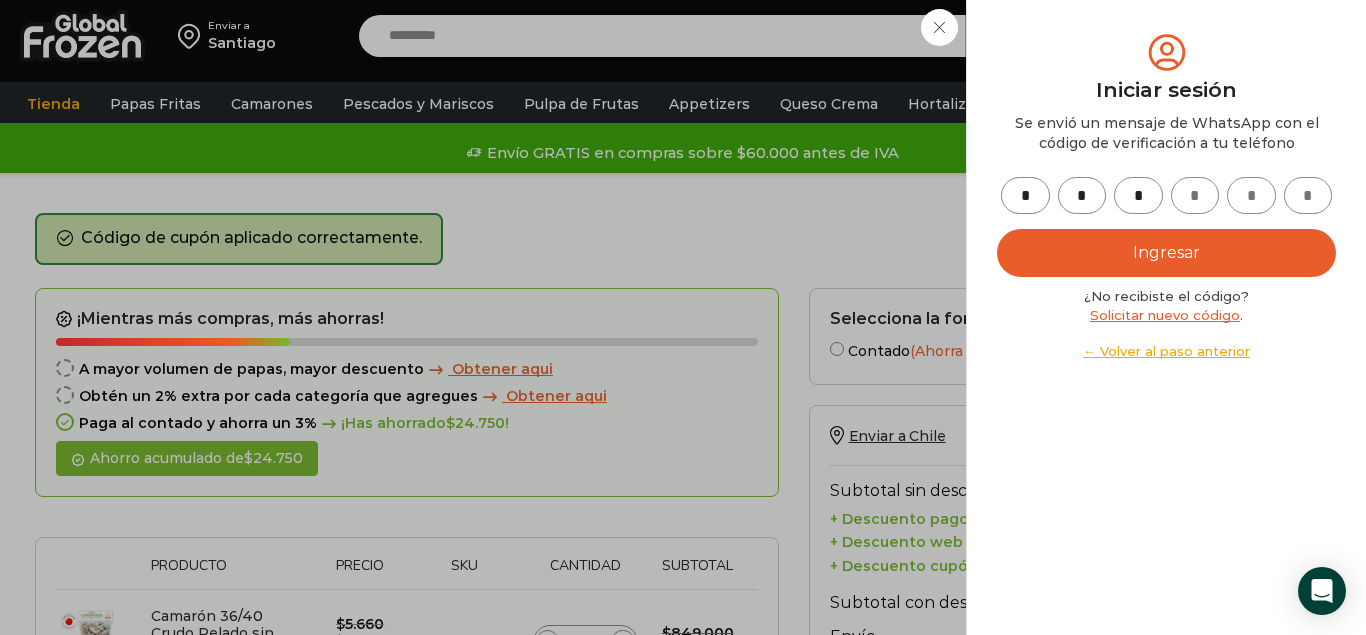 type on "*" 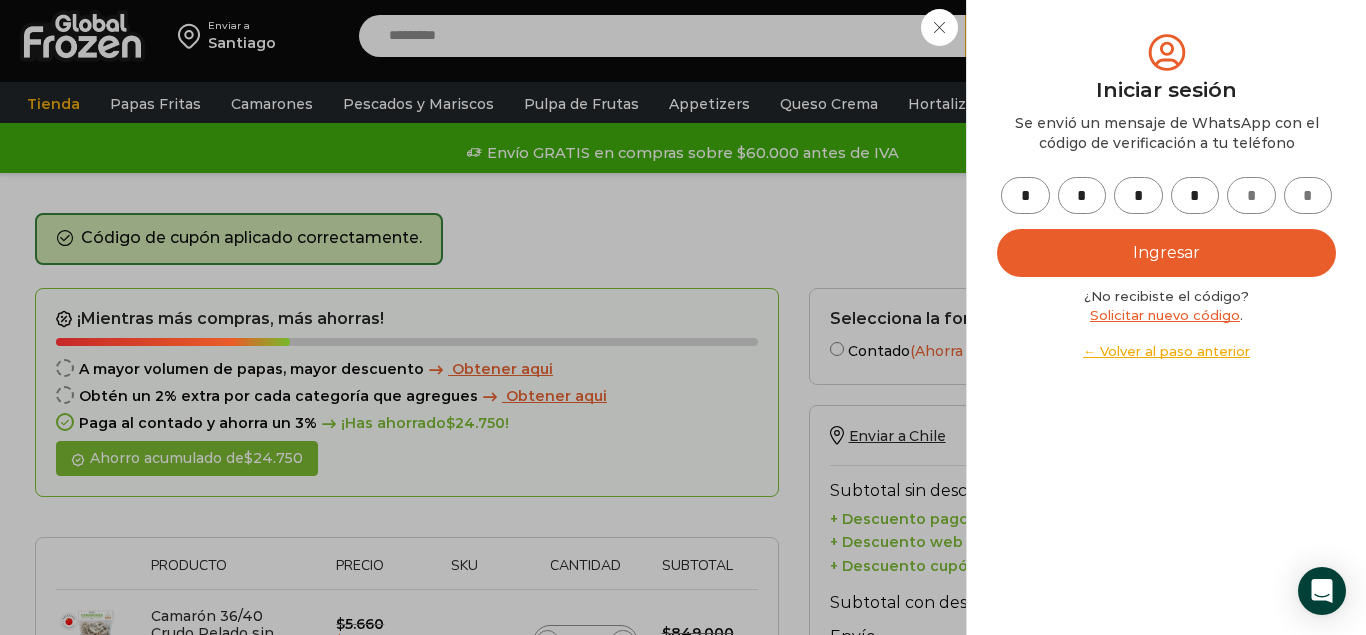 type on "*" 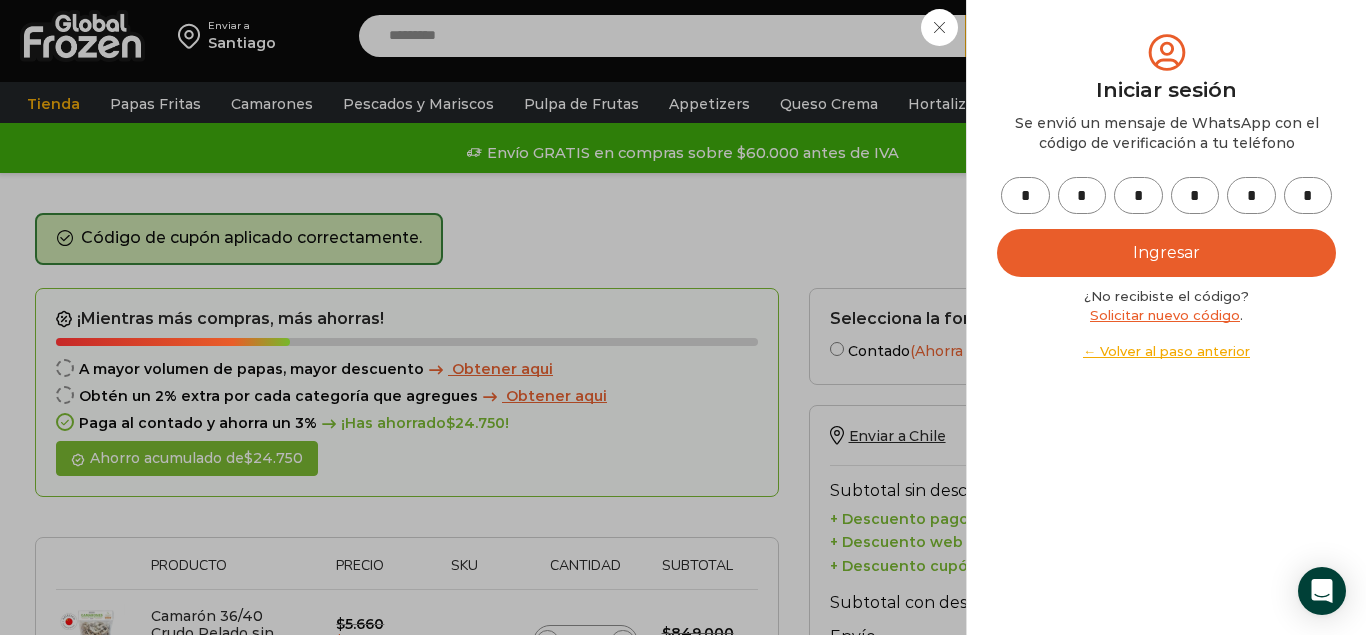 type on "*" 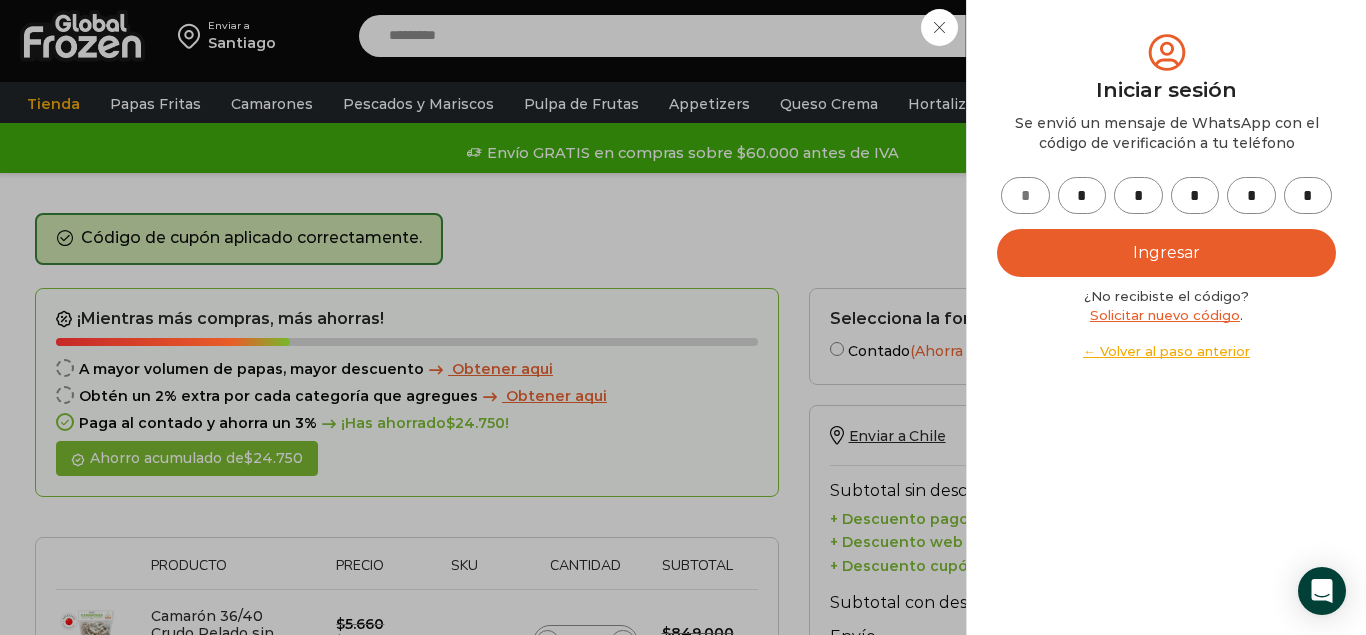 type 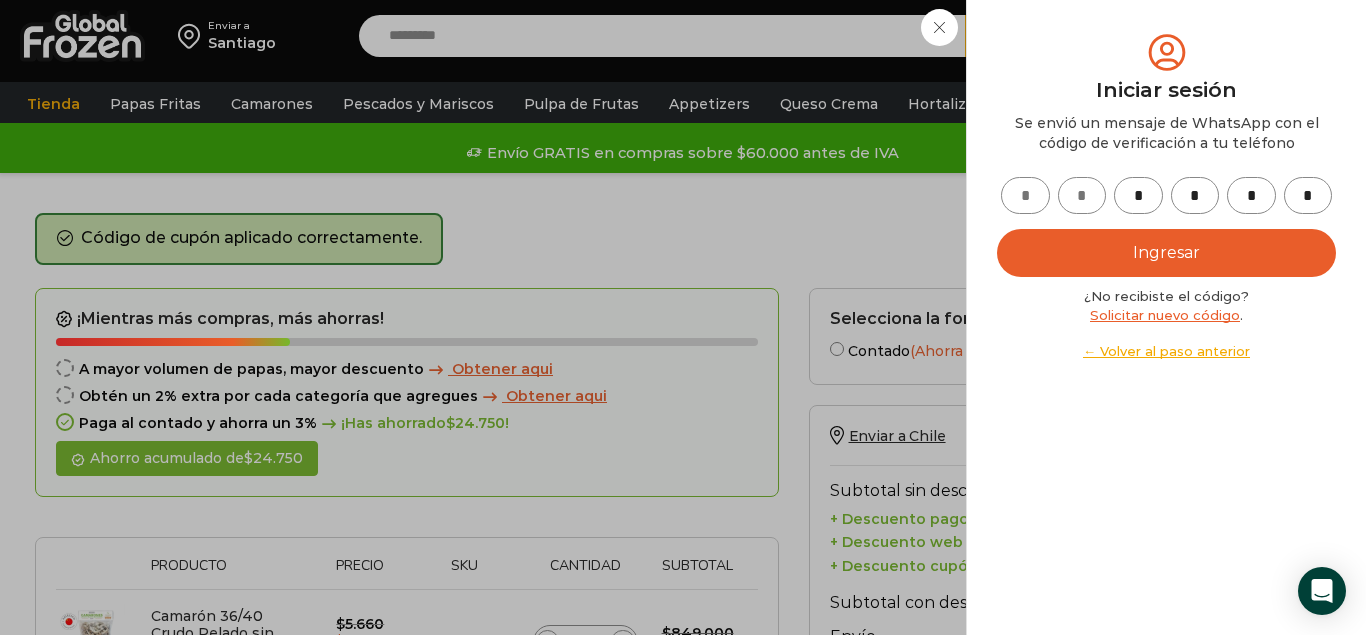 type 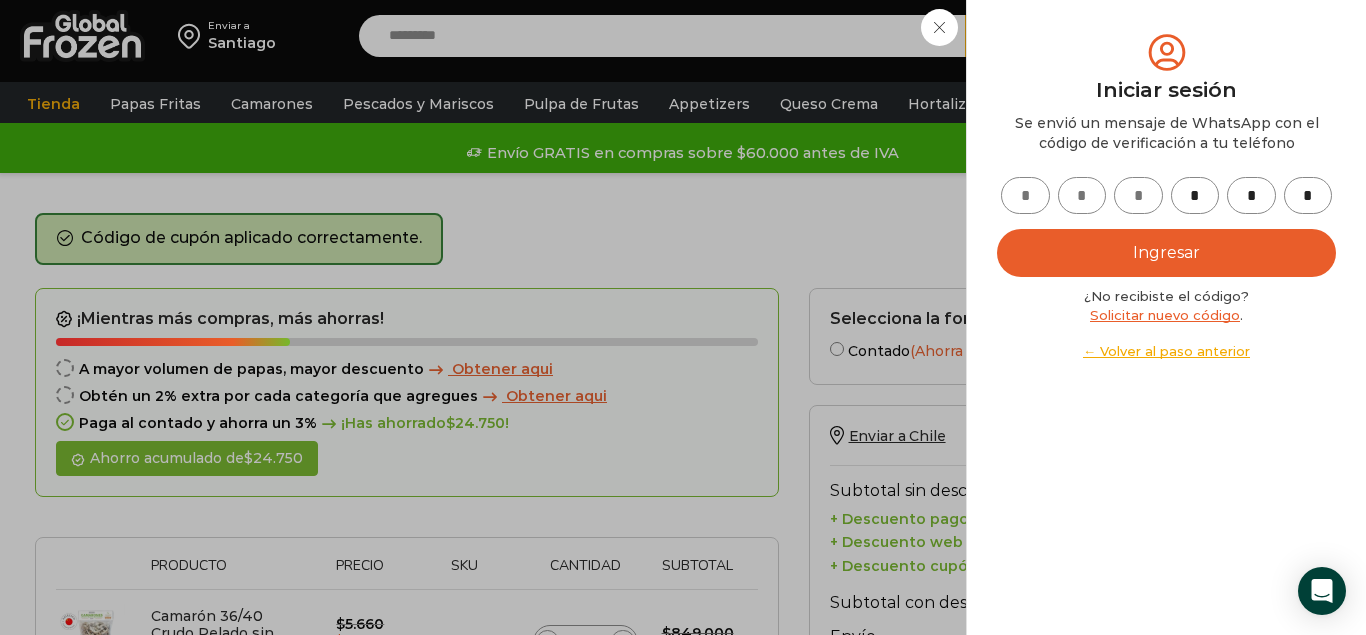 type 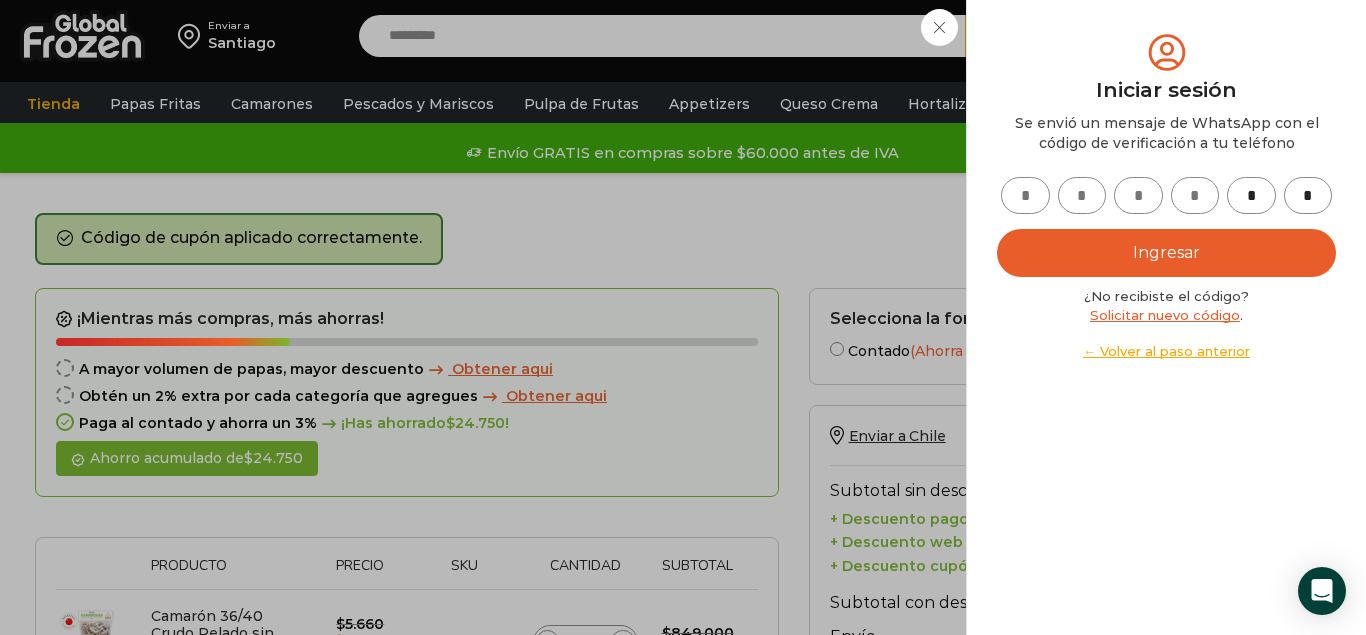 type 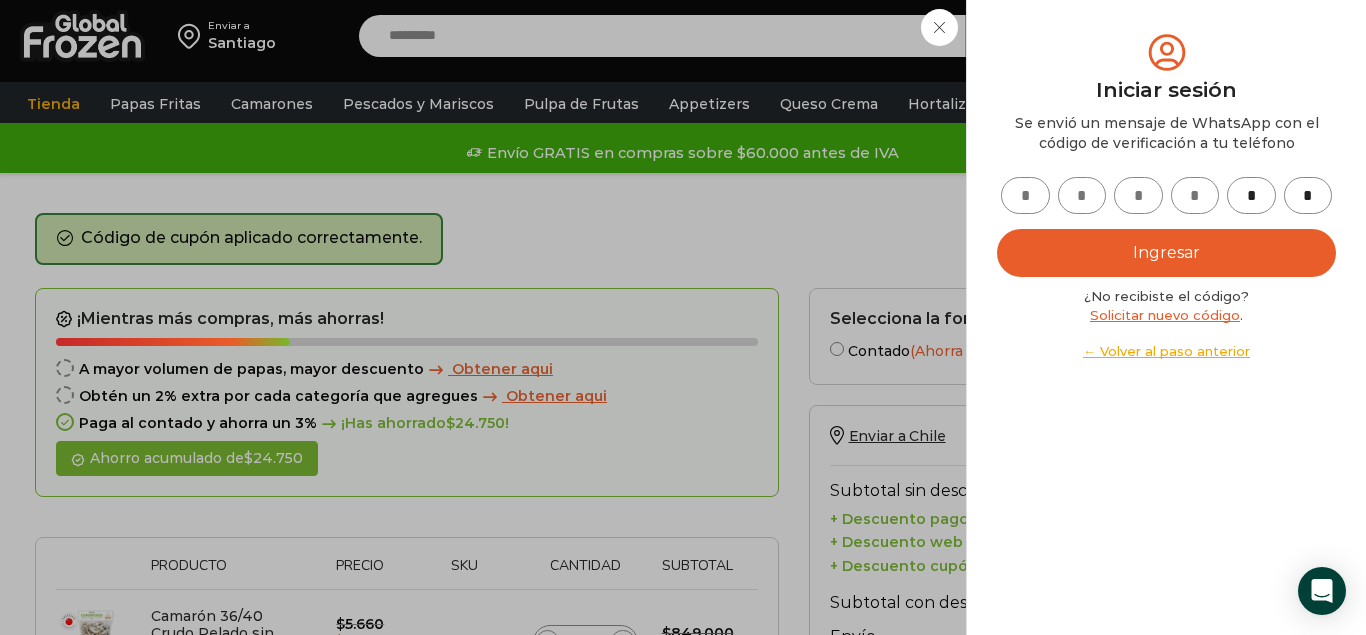 click on "*" at bounding box center (1251, 195) 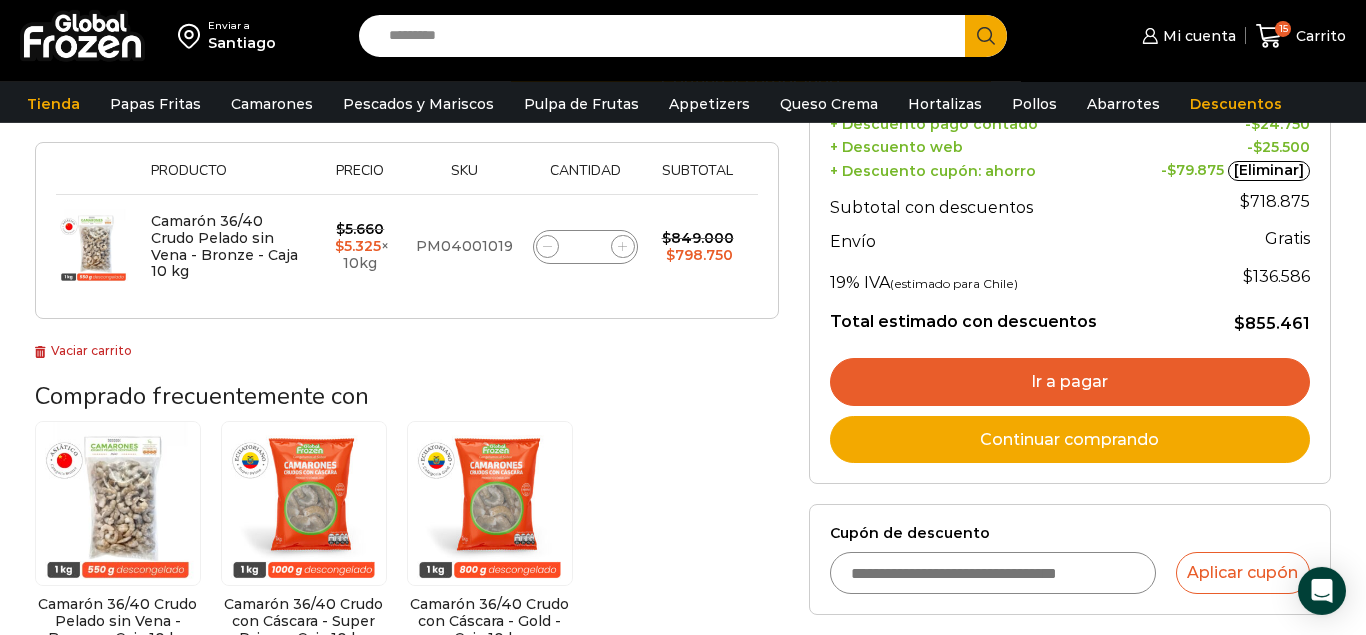 scroll, scrollTop: 408, scrollLeft: 0, axis: vertical 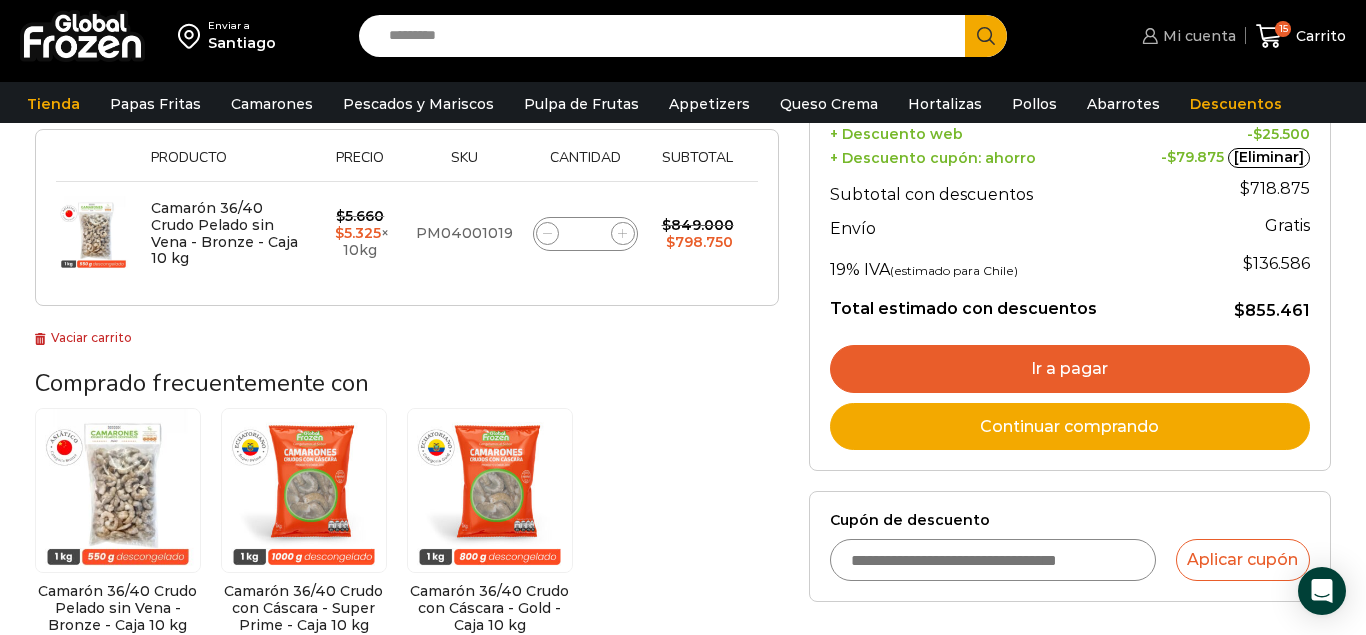 click on "Mi cuenta" at bounding box center (1197, 36) 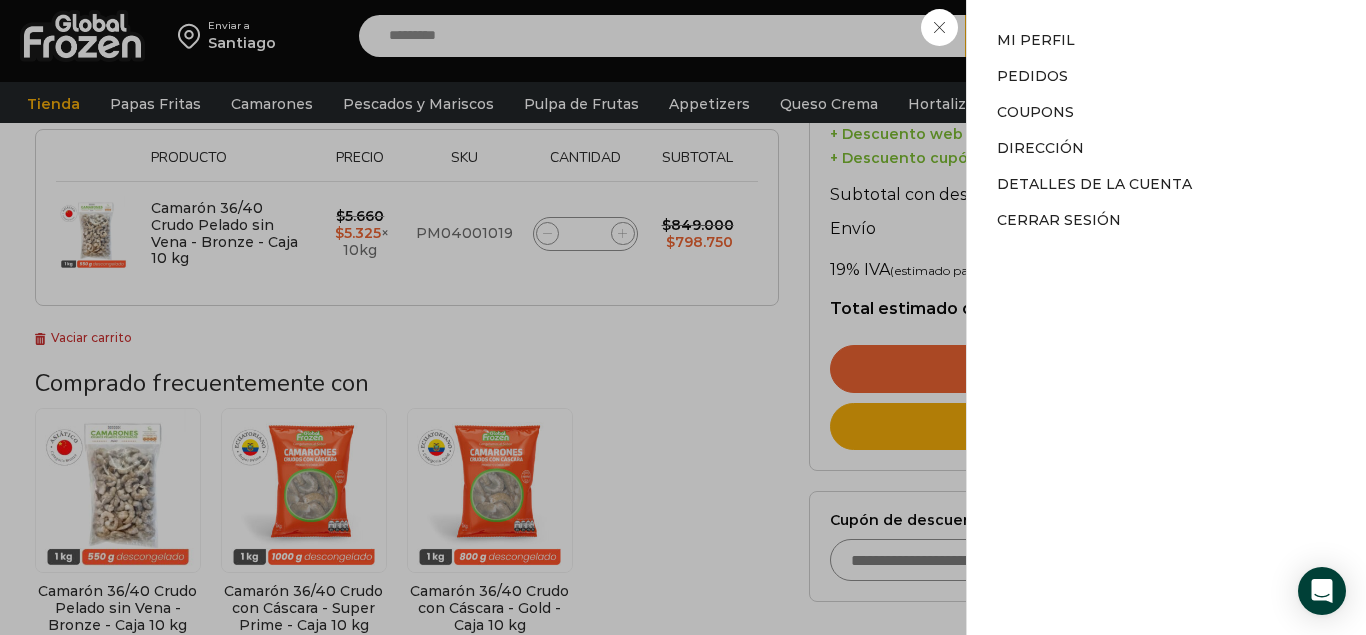 click on "Mi cuenta
Mi cuenta
Mi perfil
Pedidos
Descargas
Coupons
Dirección
Detalles de la cuenta
Cerrar sesión" at bounding box center (1186, 36) 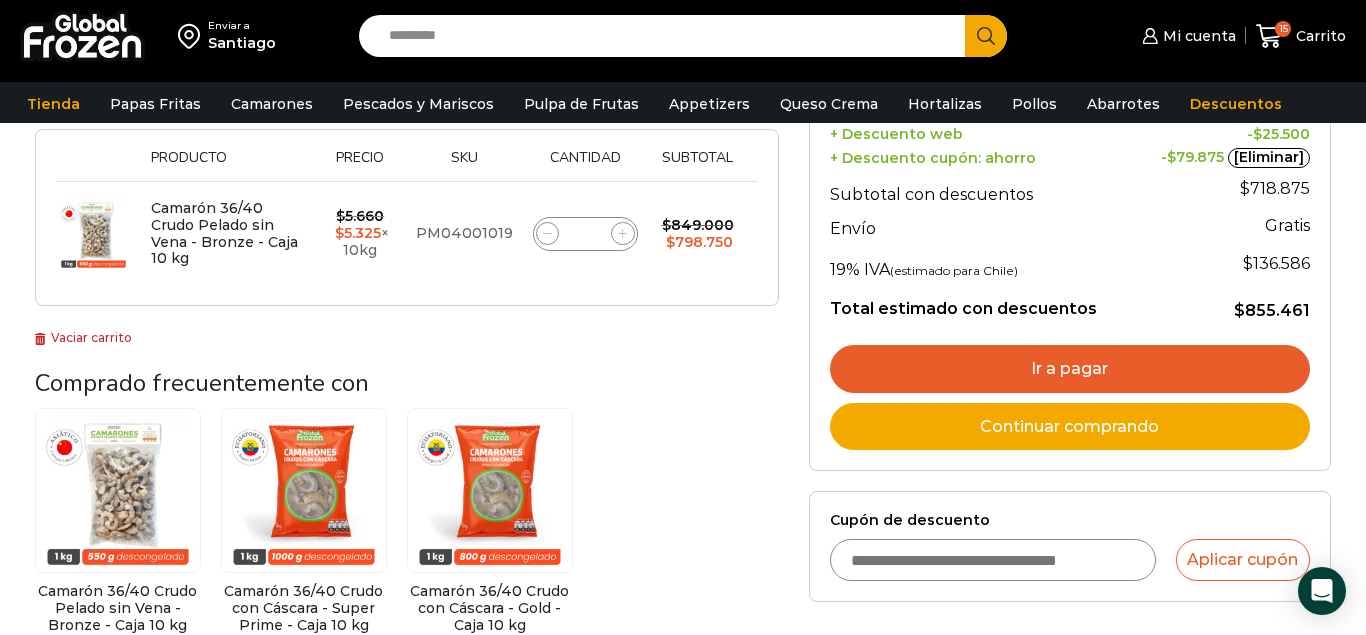 click on "Ir a pagar" at bounding box center [1070, 369] 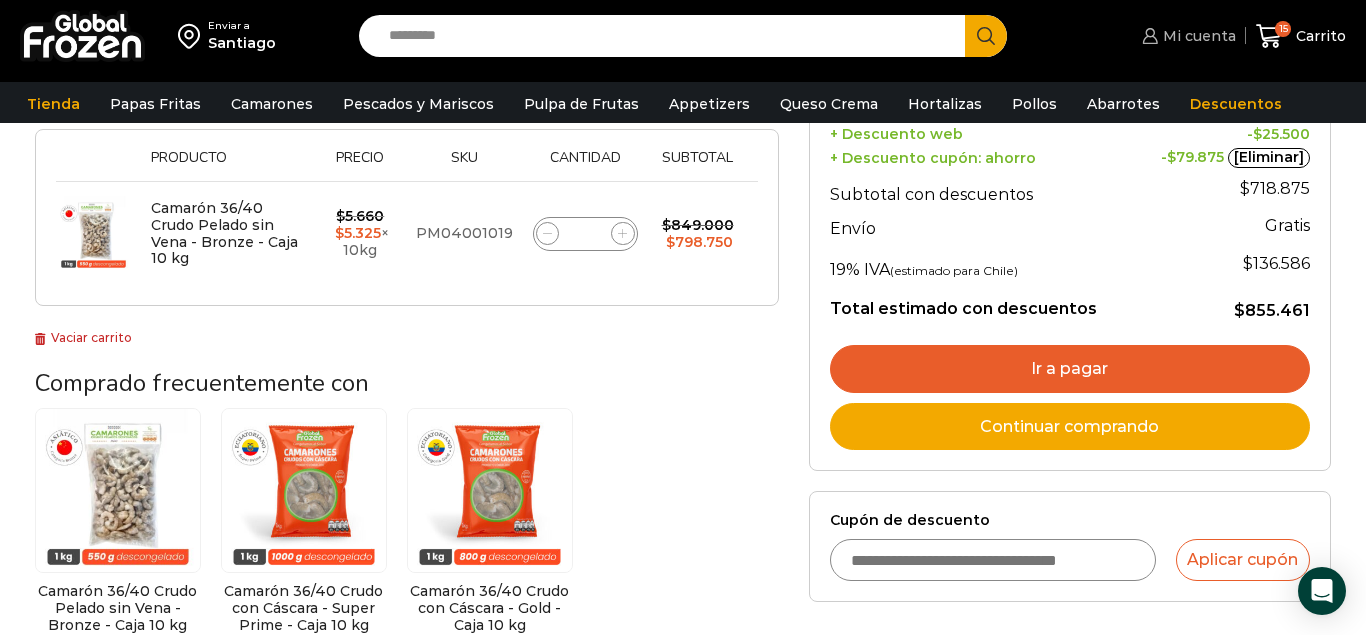 click on "Mi cuenta" at bounding box center [1197, 36] 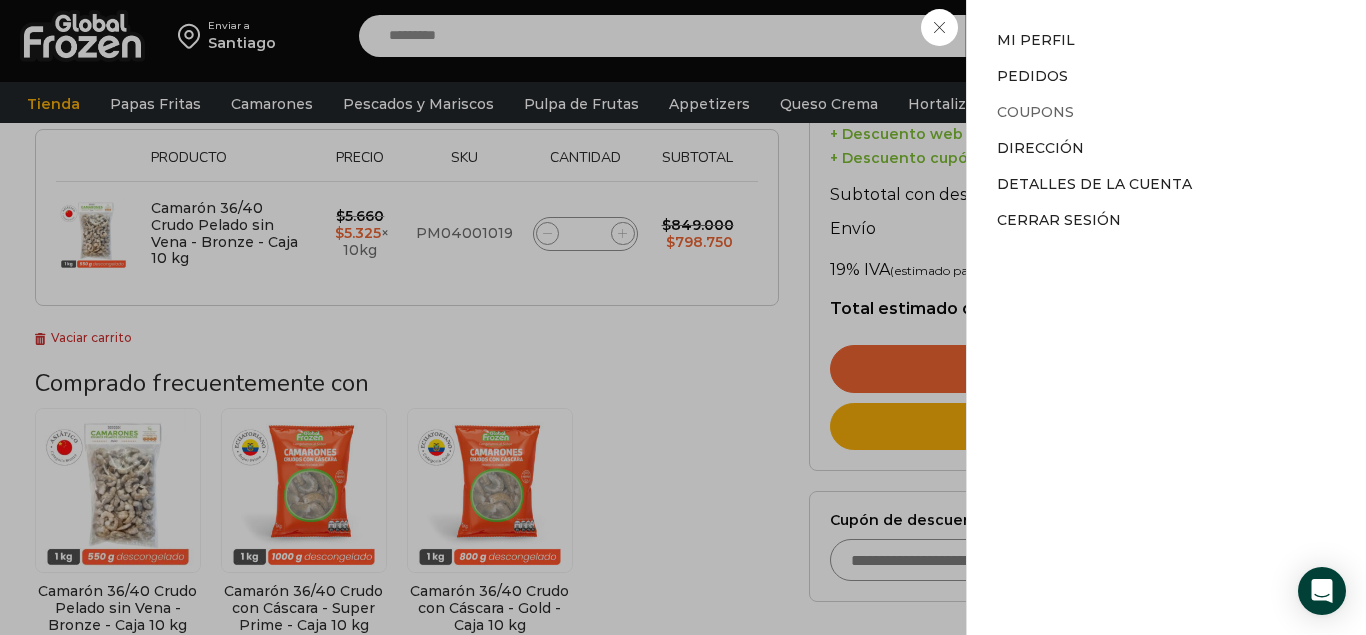 click on "Coupons" at bounding box center [1035, 112] 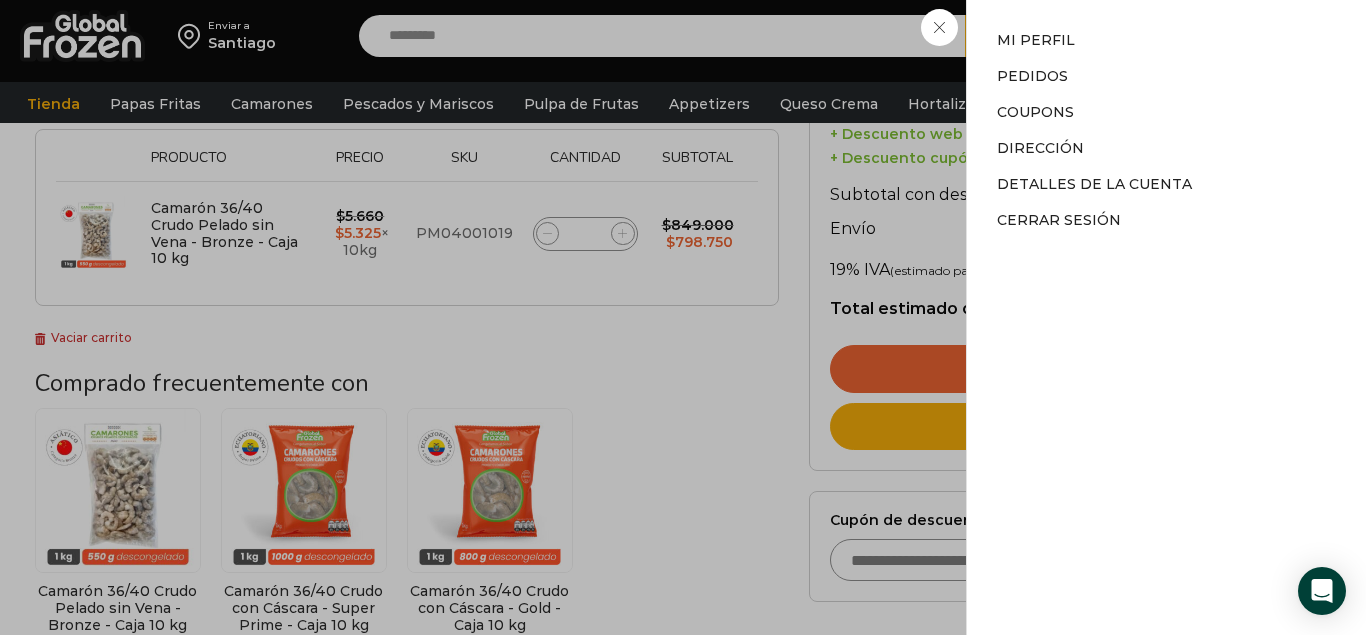 scroll, scrollTop: 0, scrollLeft: 0, axis: both 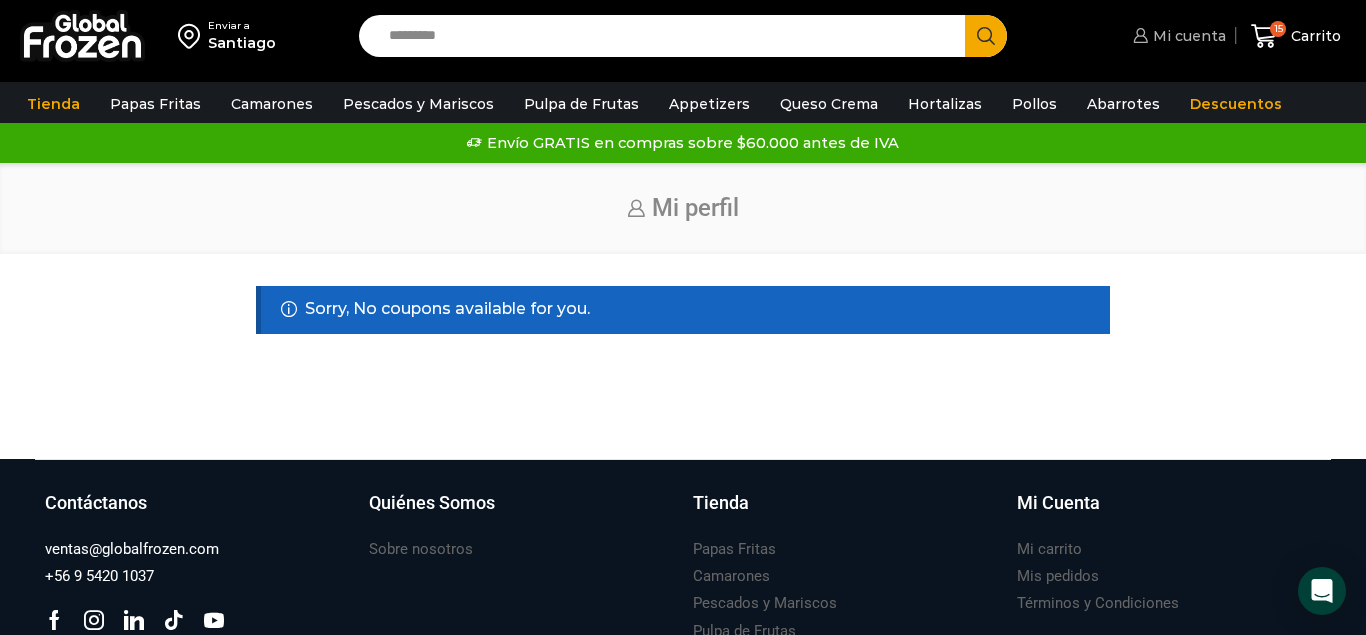 click on "Mi cuenta" at bounding box center (1187, 36) 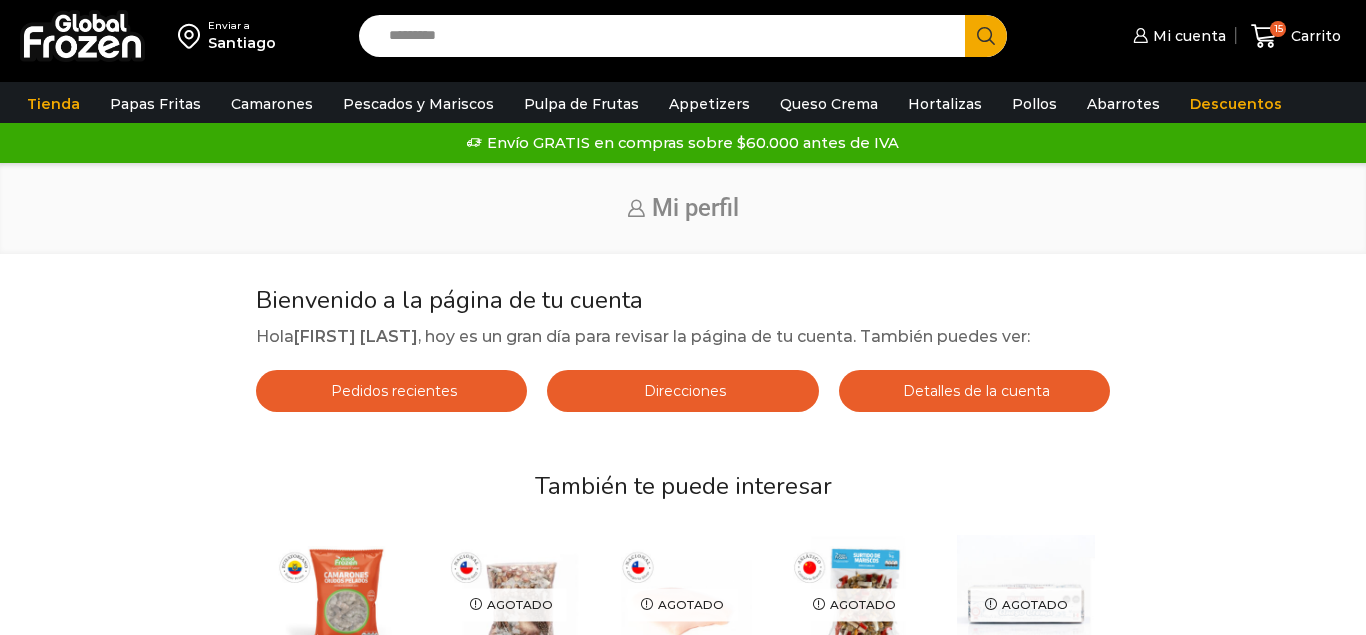 scroll, scrollTop: 0, scrollLeft: 0, axis: both 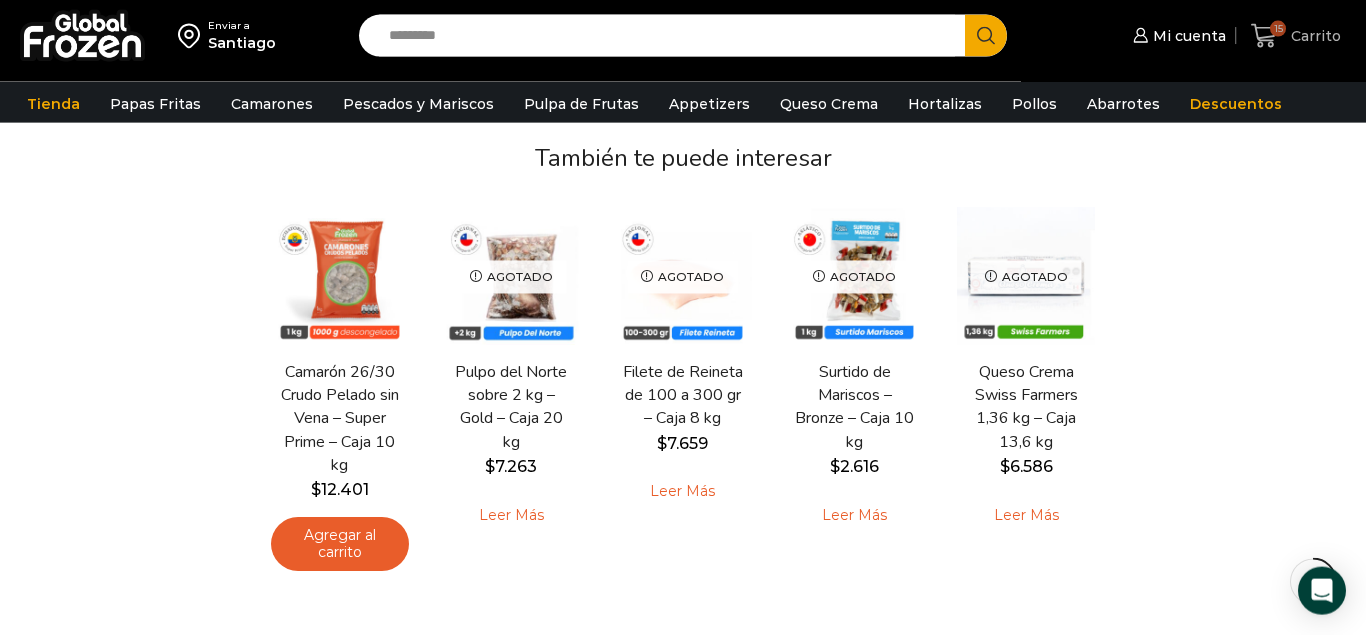 click on "15" at bounding box center (1278, 29) 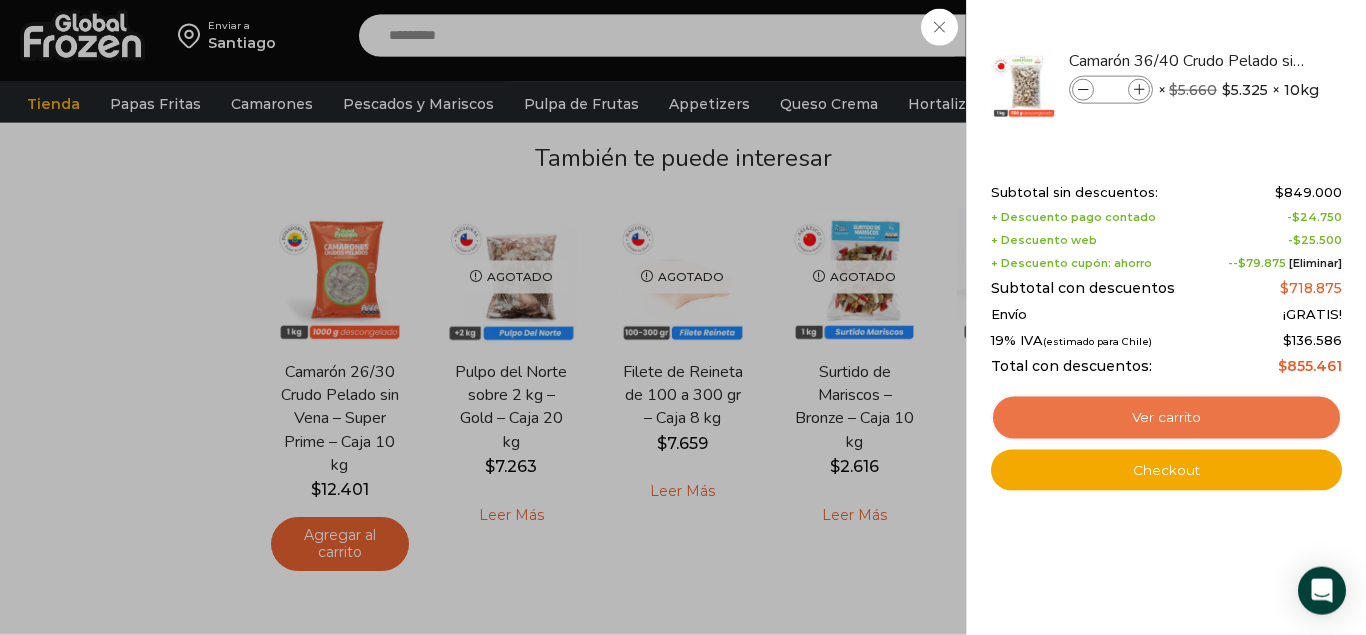 click on "Ver carrito" at bounding box center [1166, 418] 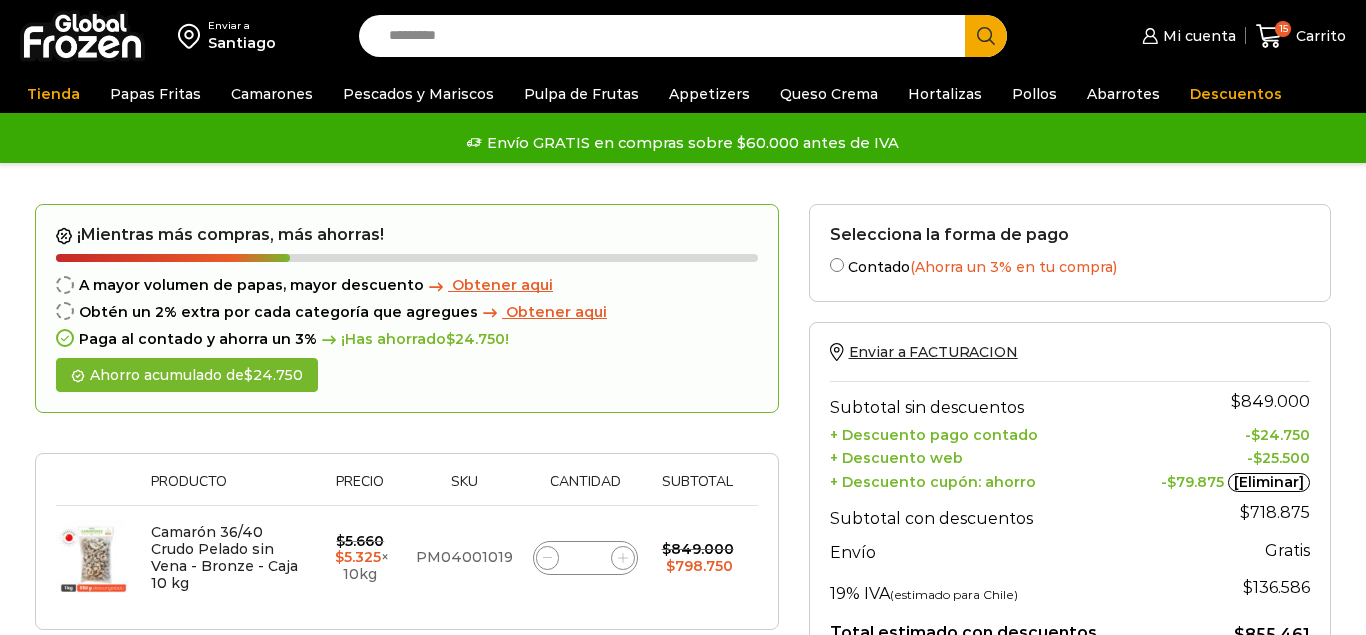 scroll, scrollTop: 0, scrollLeft: 0, axis: both 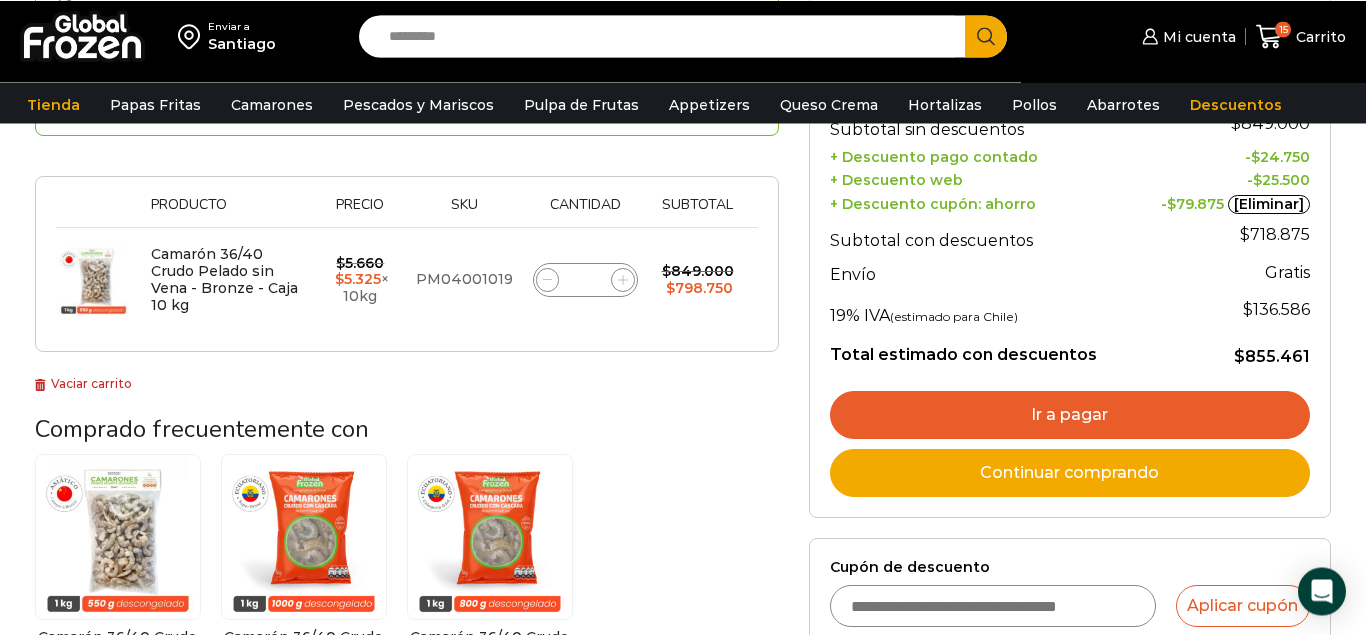 click on "Ir a pagar" at bounding box center (1070, 415) 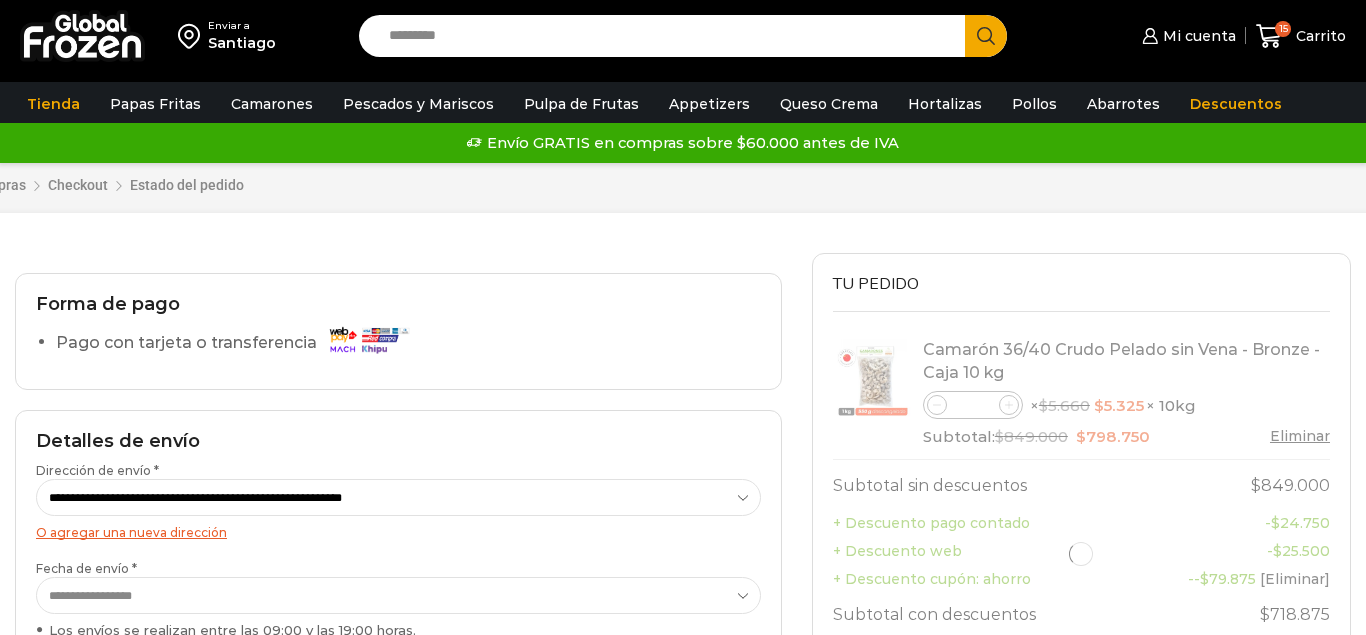 scroll, scrollTop: 0, scrollLeft: 0, axis: both 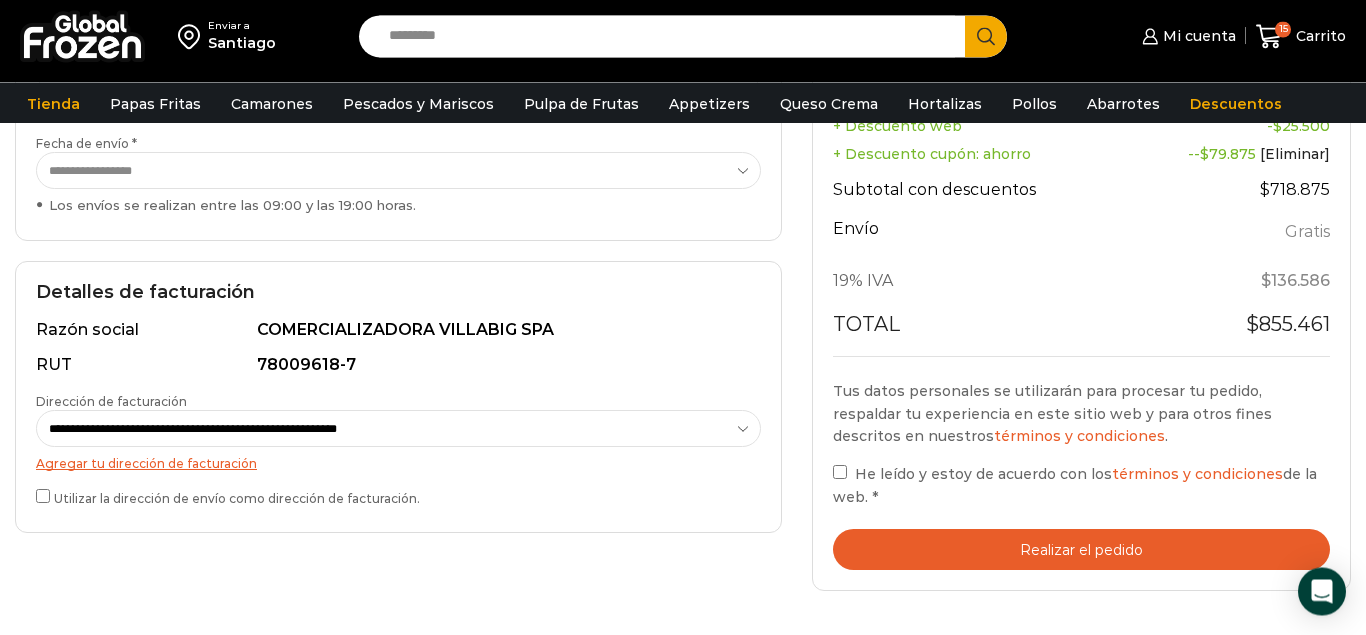 click on "Realizar el pedido" at bounding box center [1081, 549] 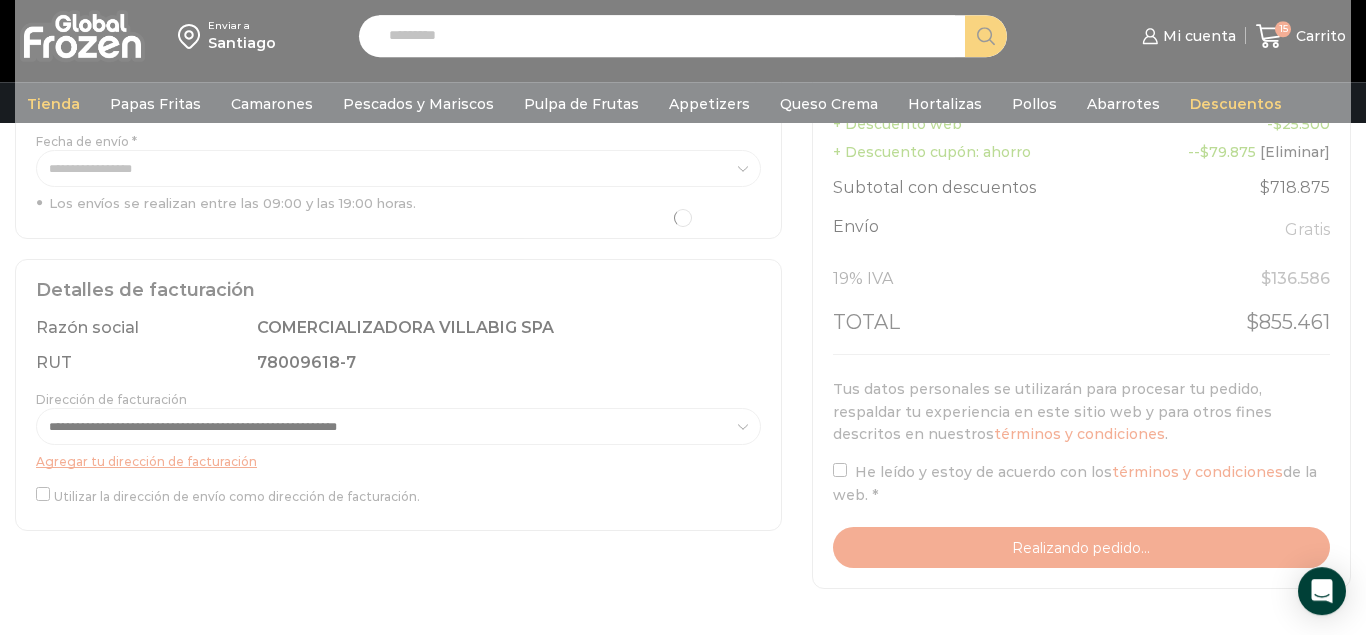 scroll, scrollTop: 486, scrollLeft: 0, axis: vertical 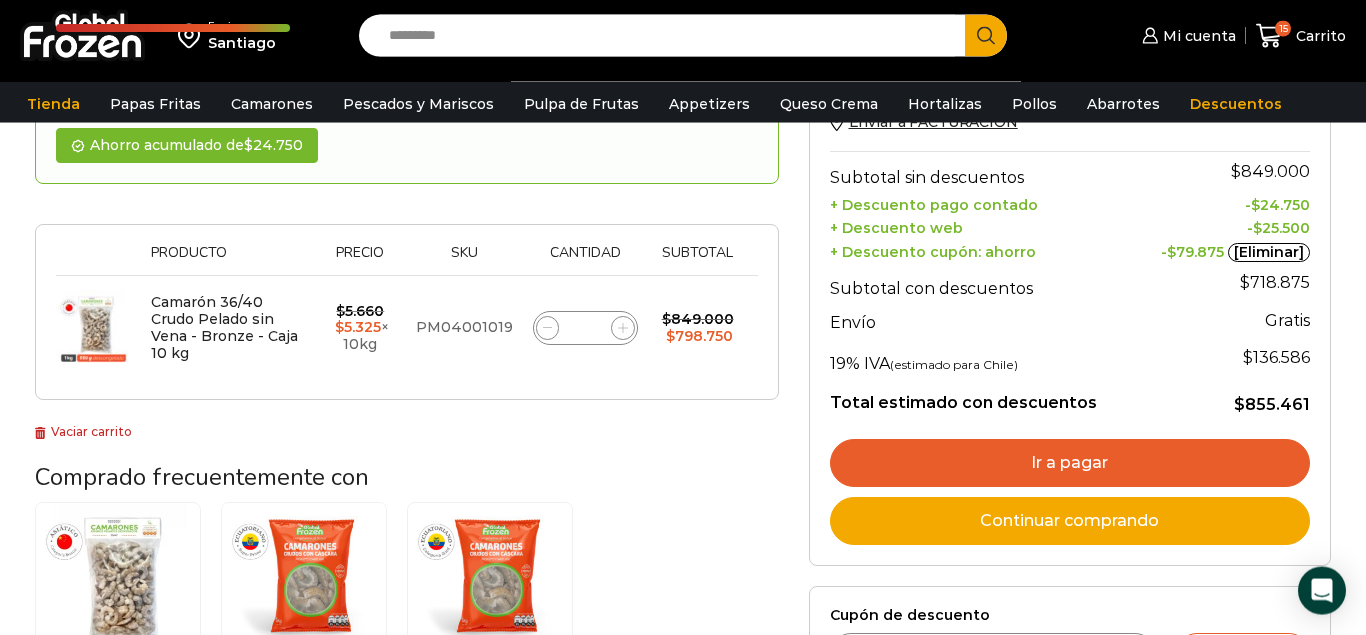 click on "Ir a pagar" at bounding box center (1070, 463) 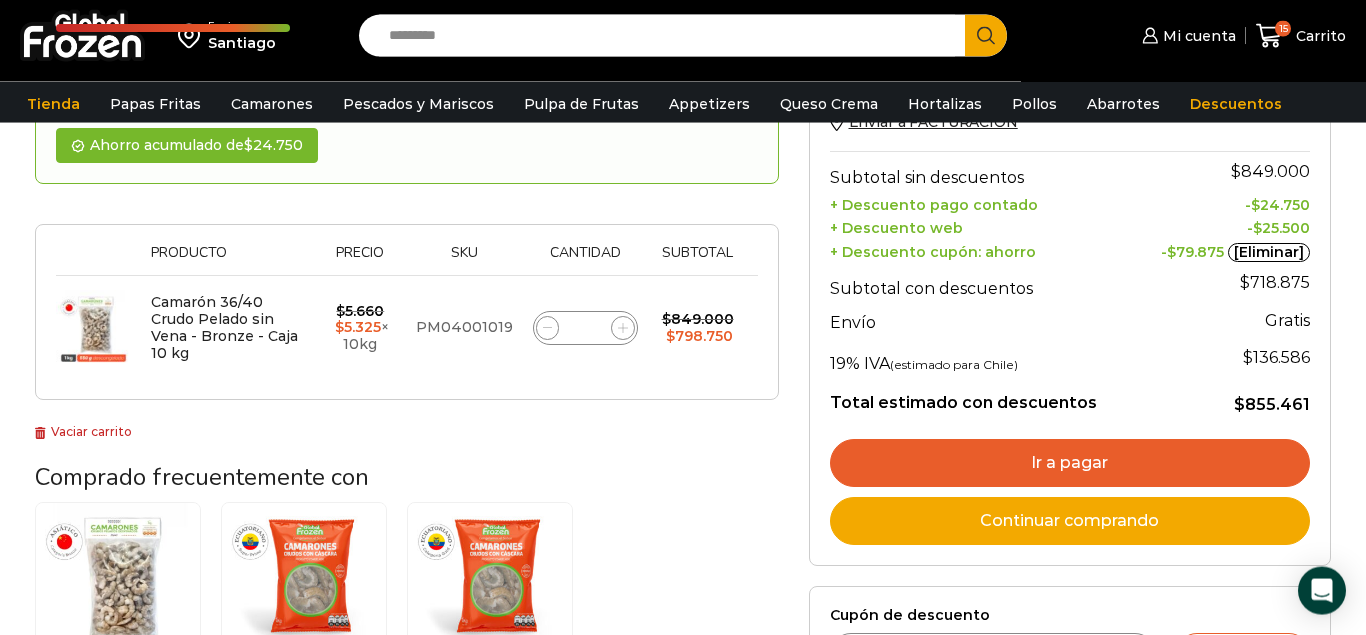click on "Ir a pagar" at bounding box center (1070, 463) 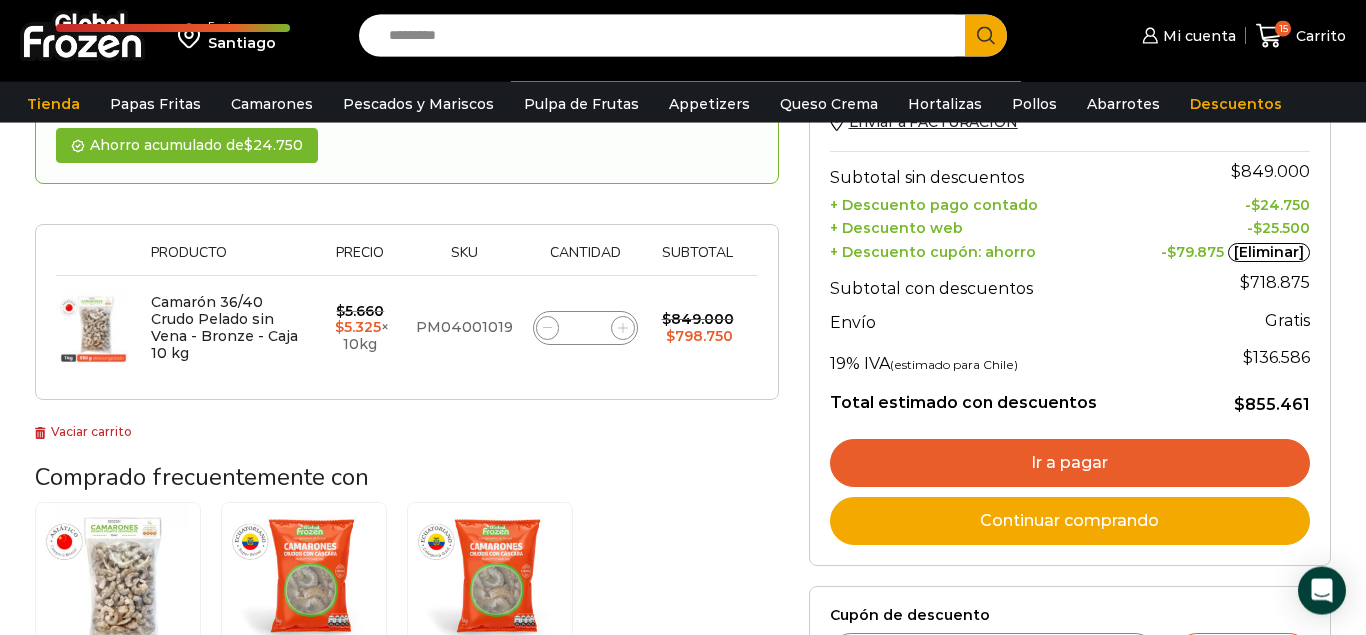 click on "Ir a pagar" at bounding box center [1070, 463] 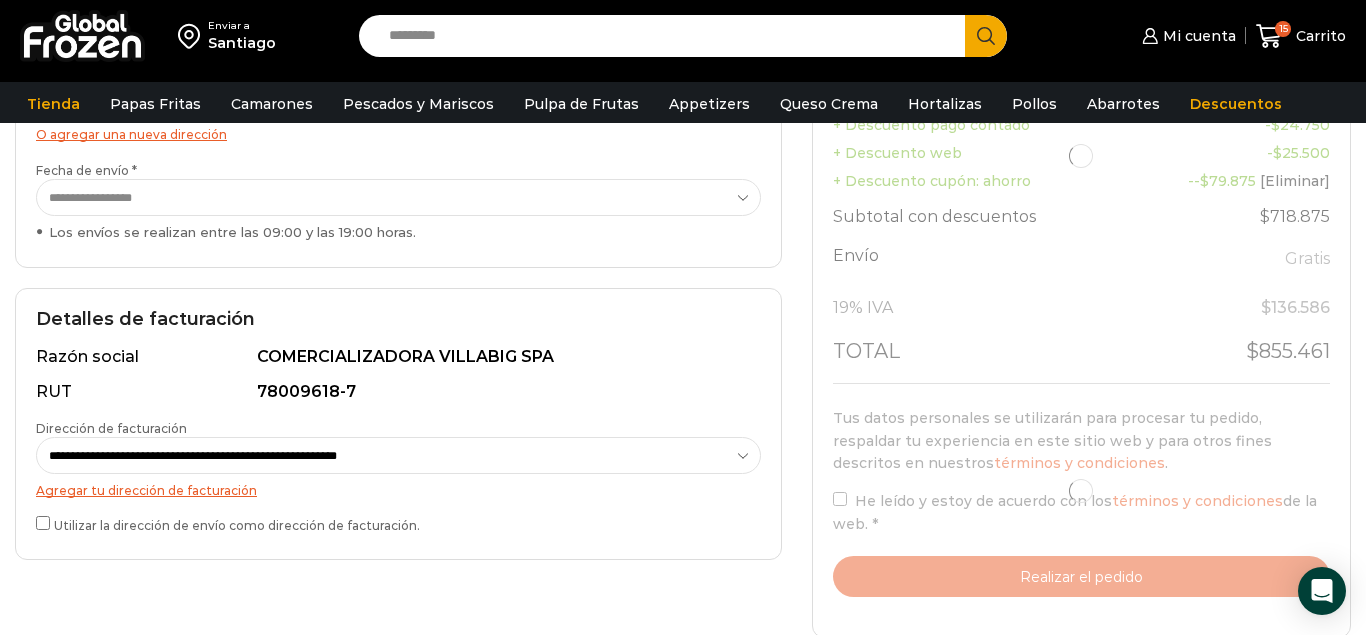 scroll, scrollTop: 459, scrollLeft: 0, axis: vertical 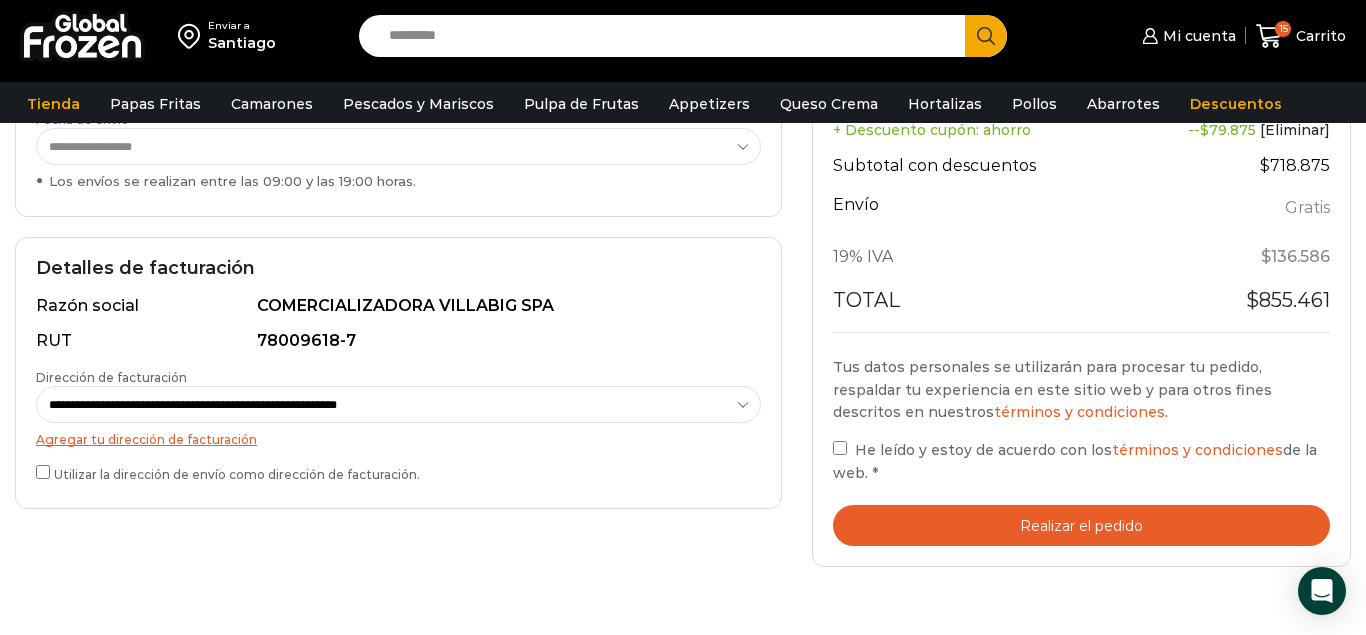 click on "Utilizar la dirección de envío como dirección de facturación." at bounding box center [398, 472] 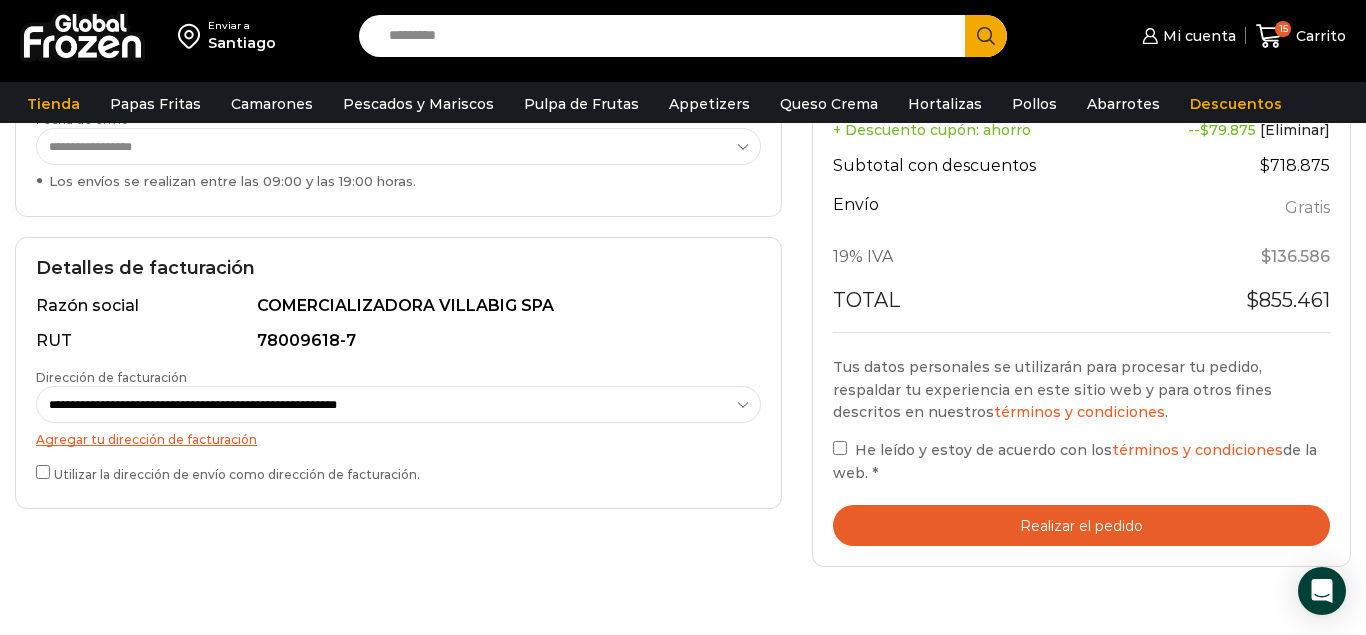 click on "Realizar el pedido" at bounding box center [1081, 525] 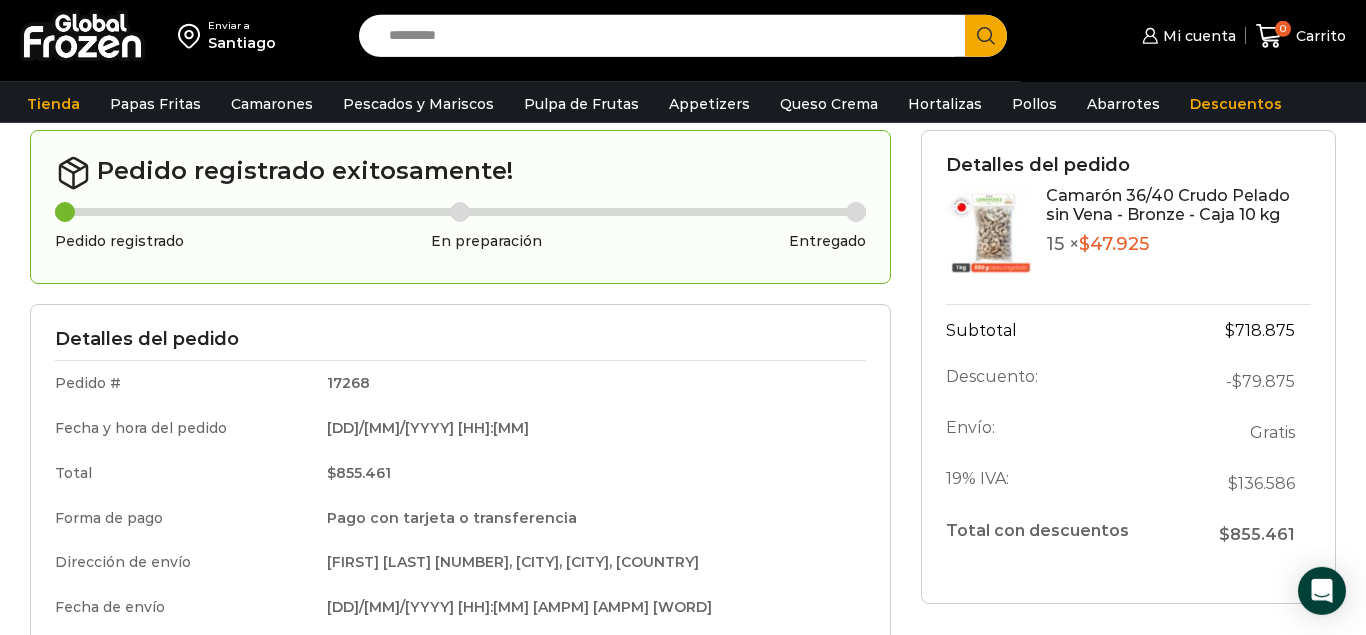 scroll, scrollTop: 0, scrollLeft: 0, axis: both 